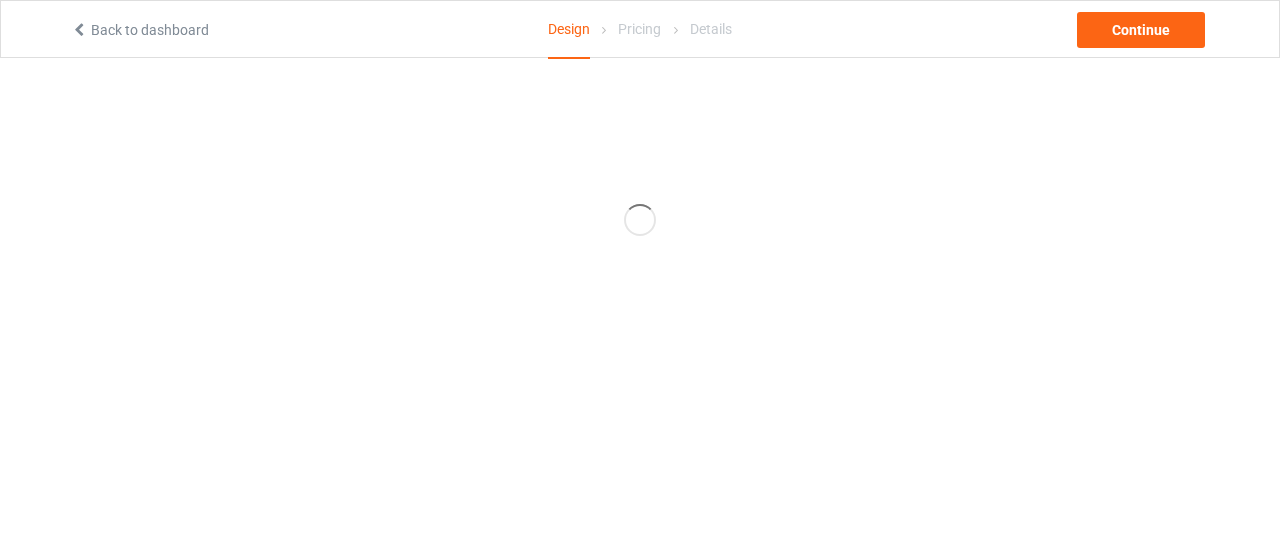 scroll, scrollTop: 0, scrollLeft: 0, axis: both 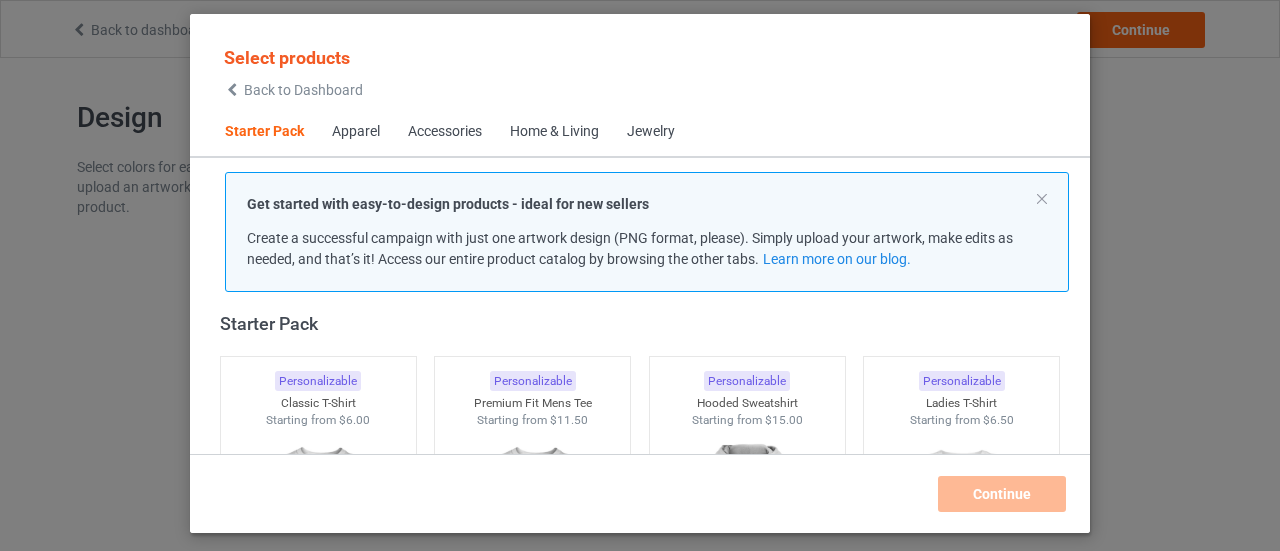 click on "Apparel" at bounding box center [356, 132] 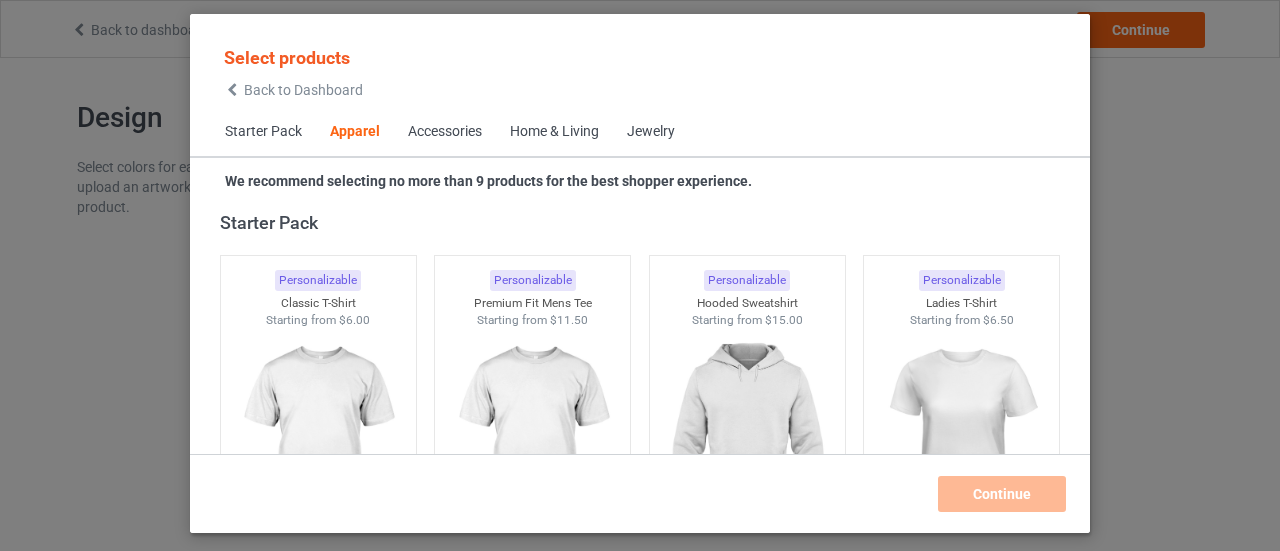 scroll, scrollTop: 745, scrollLeft: 0, axis: vertical 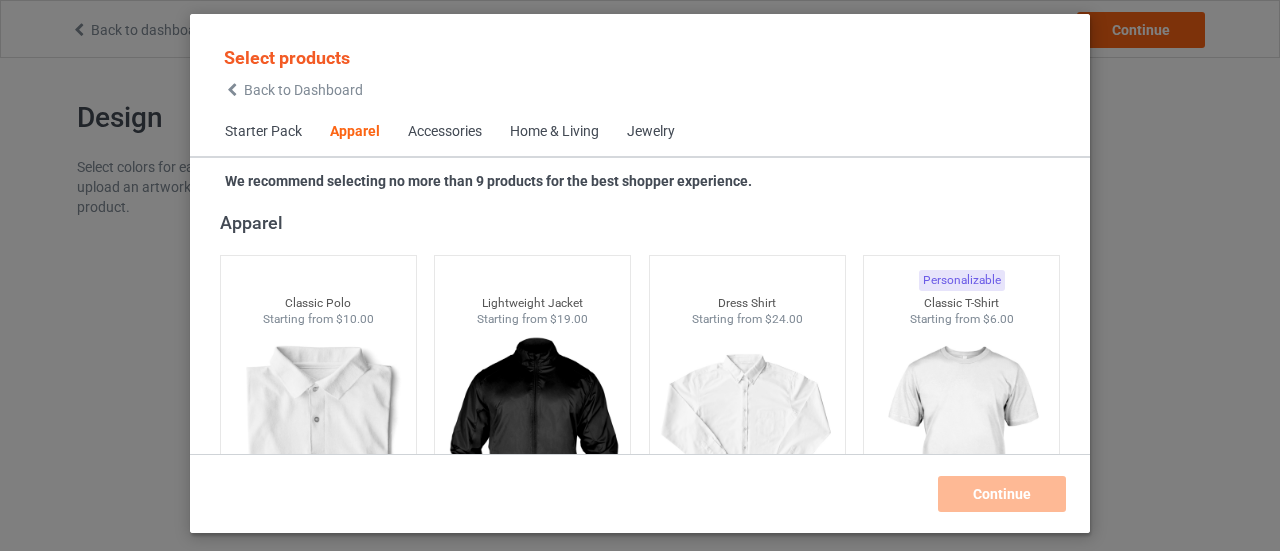 click on "Starter Pack" at bounding box center (263, 132) 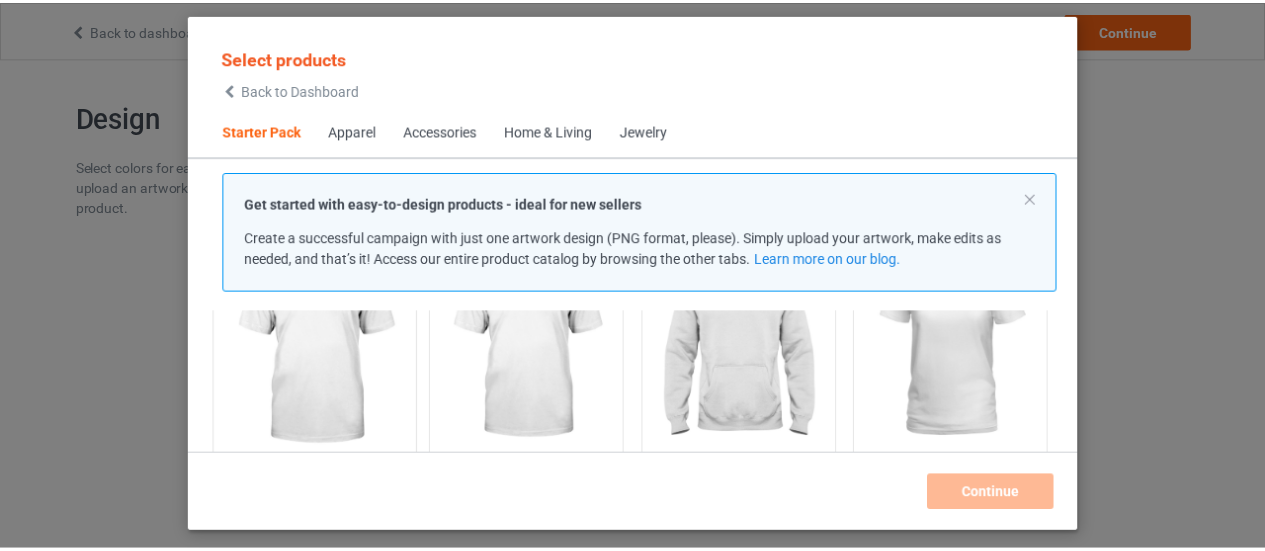 scroll, scrollTop: 219, scrollLeft: 0, axis: vertical 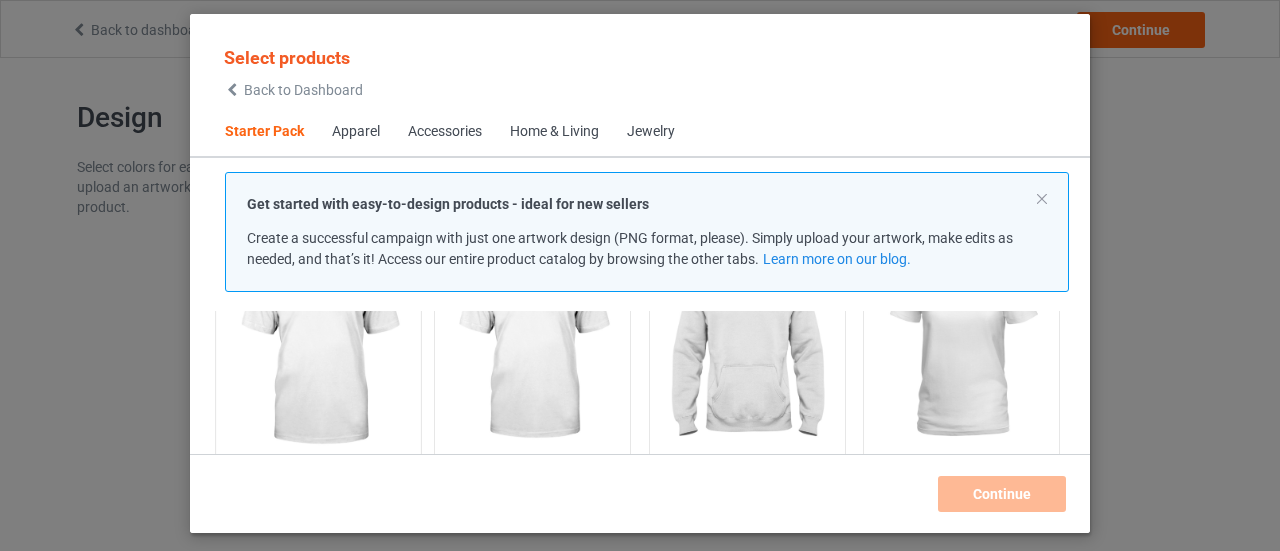click at bounding box center [318, 348] 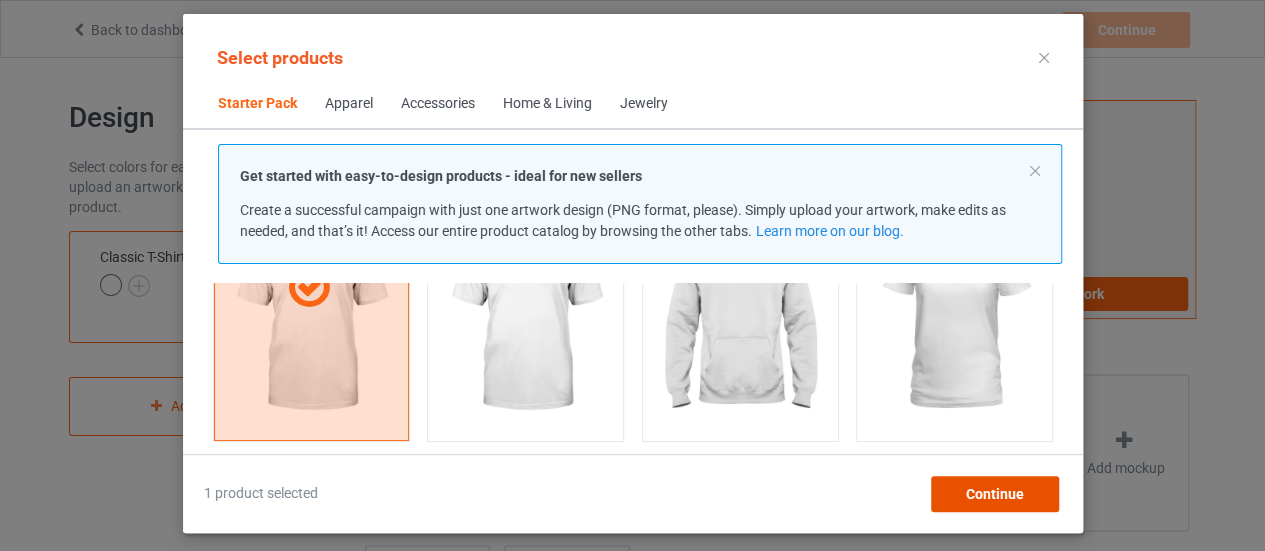 click on "Continue" at bounding box center (994, 494) 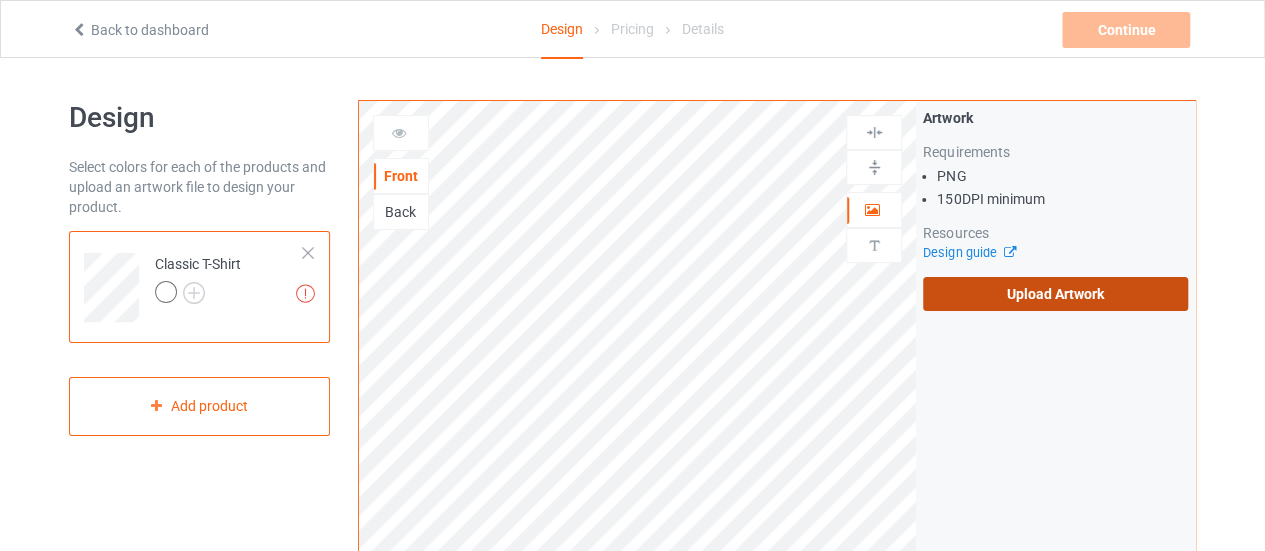 click on "Upload Artwork" at bounding box center [1055, 294] 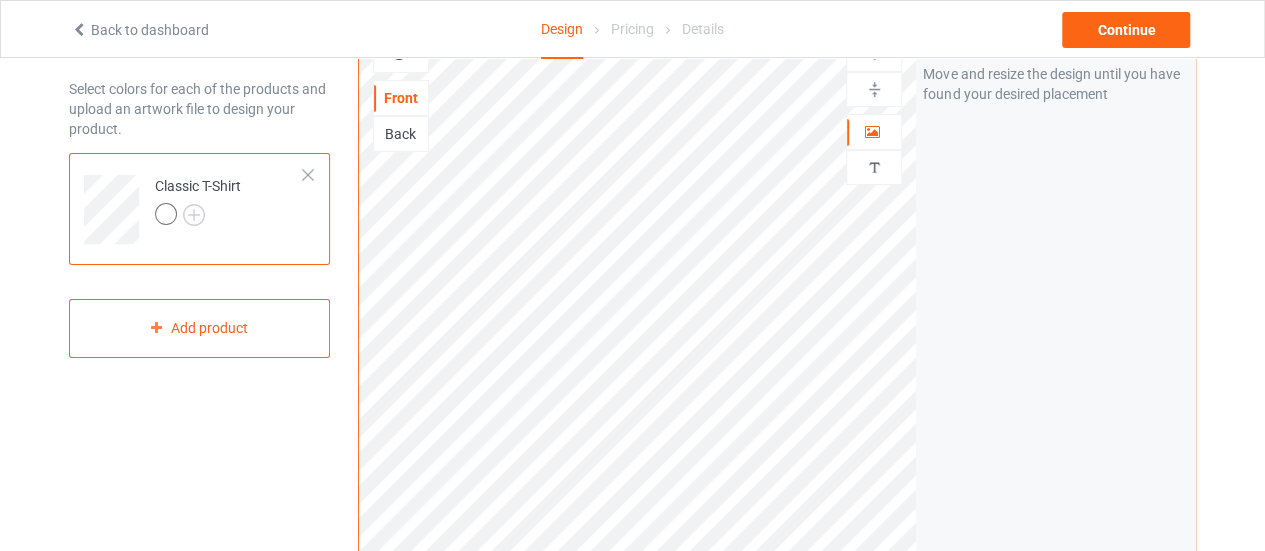 scroll, scrollTop: 77, scrollLeft: 0, axis: vertical 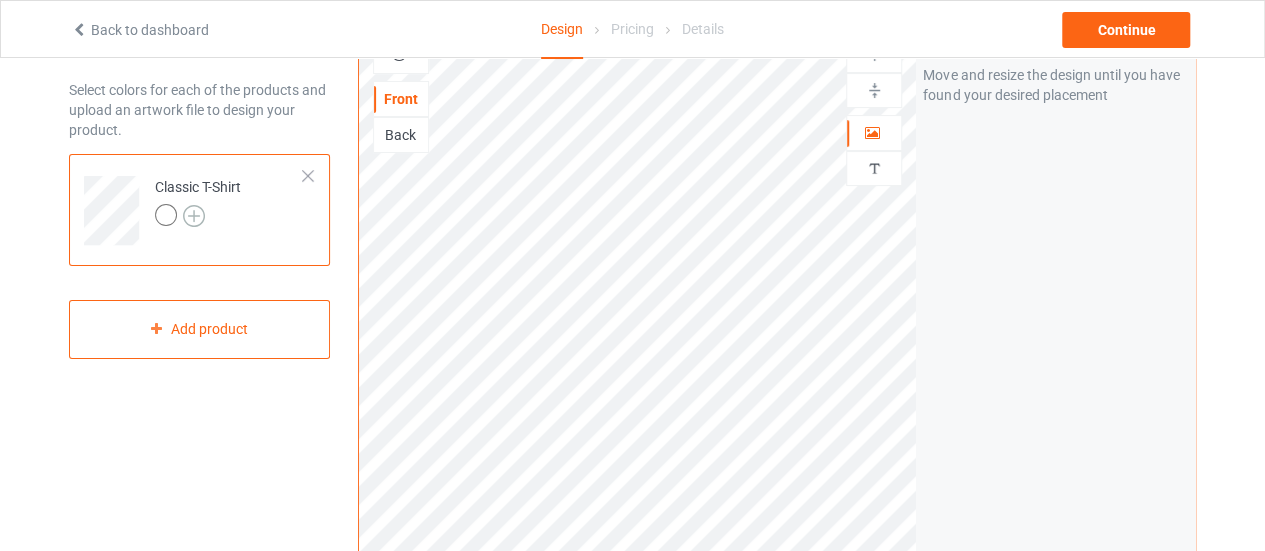 click at bounding box center (194, 216) 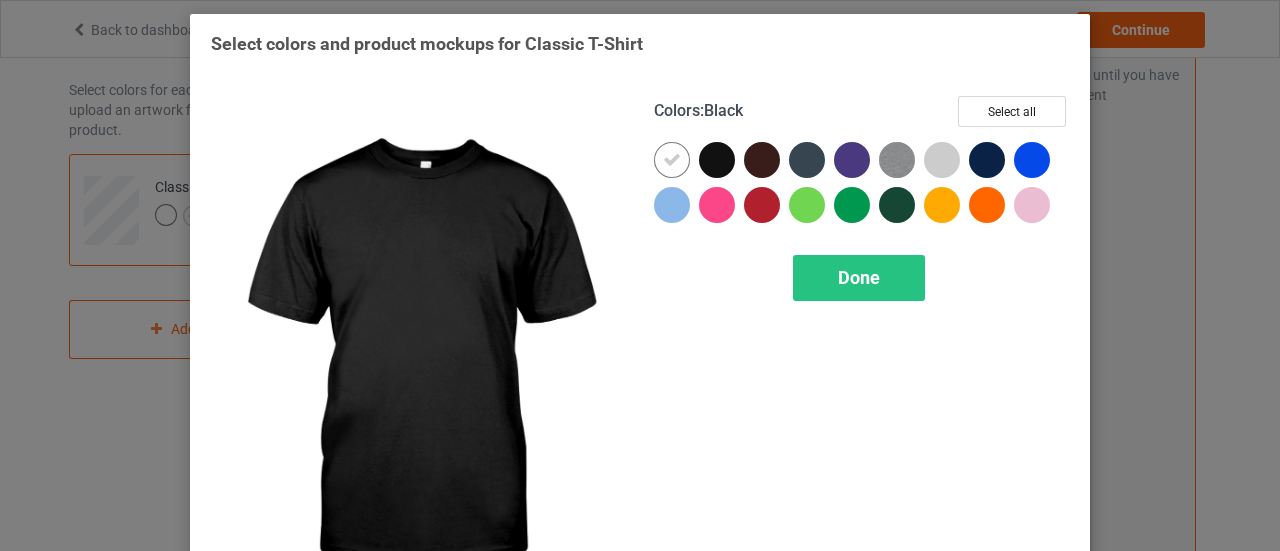 click at bounding box center (717, 160) 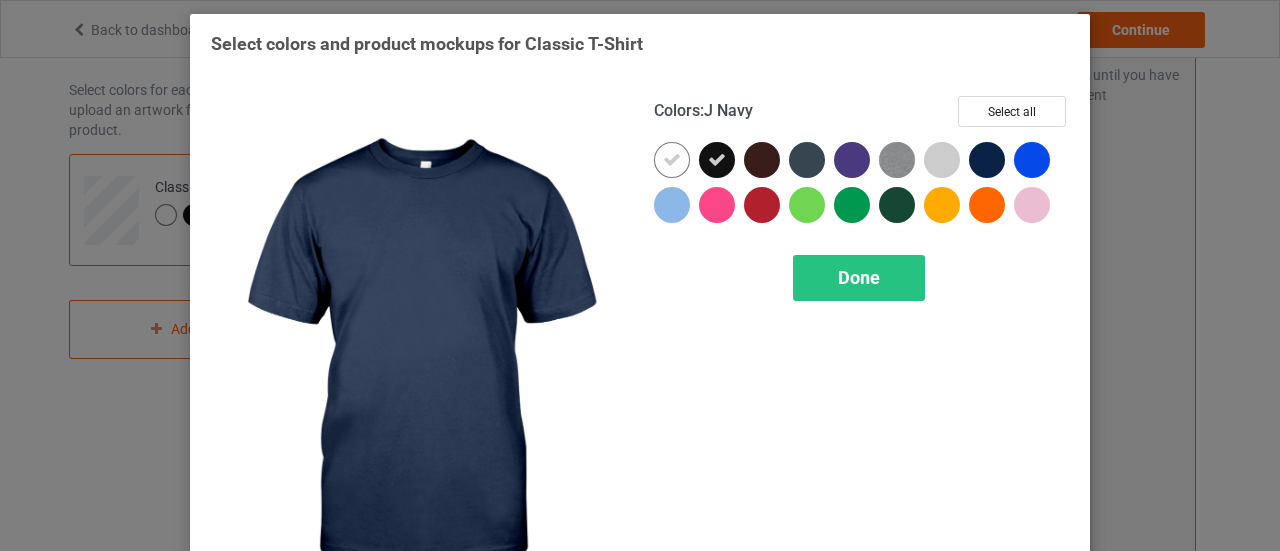click at bounding box center [987, 160] 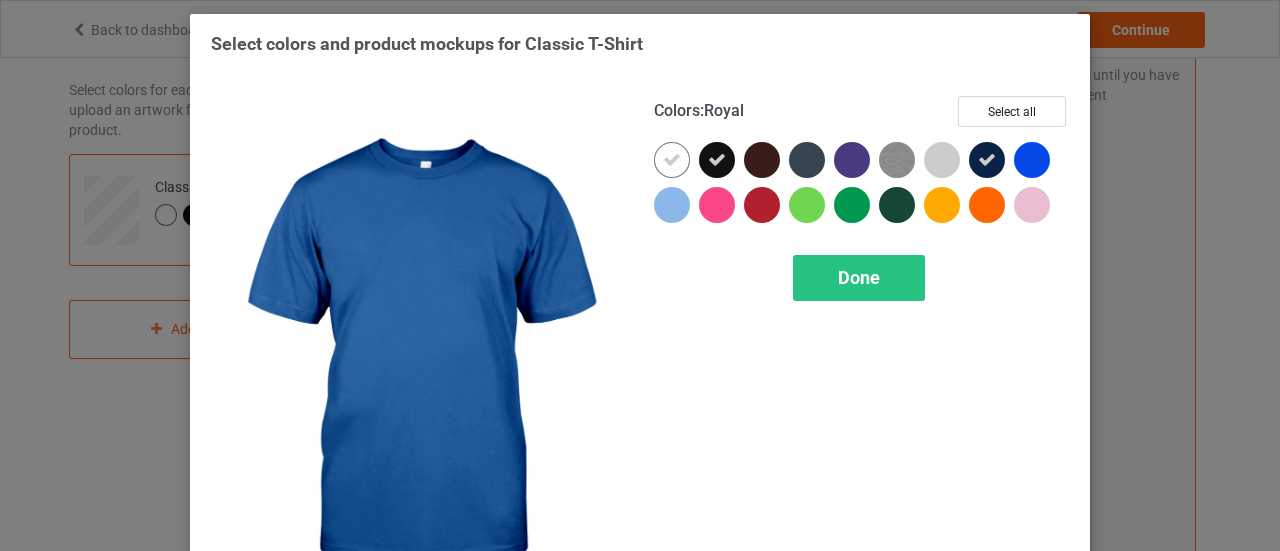 click at bounding box center [1032, 160] 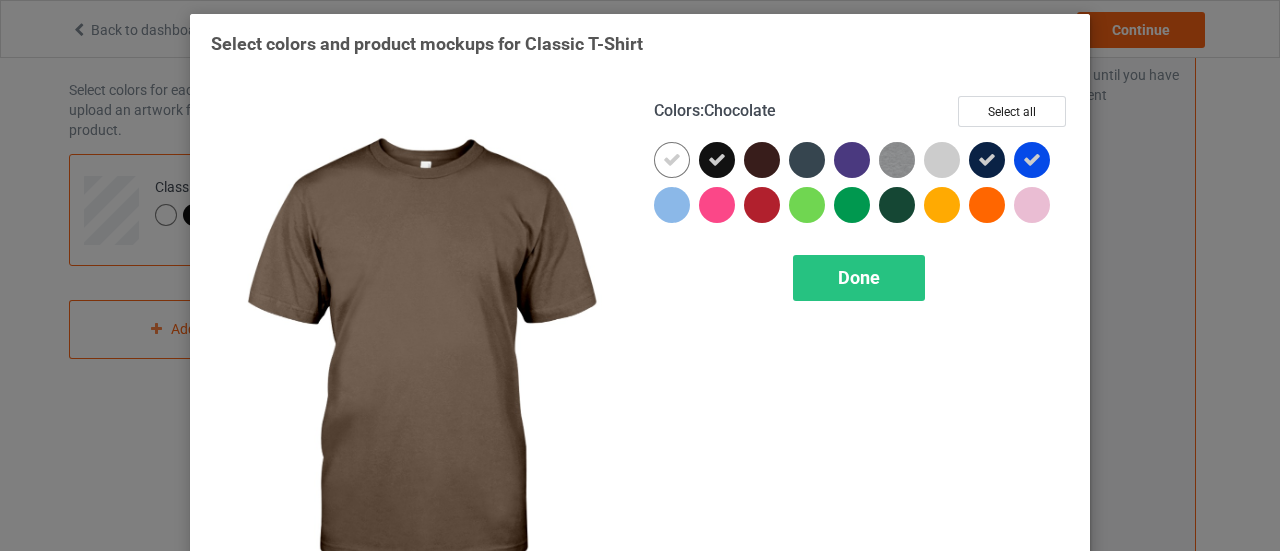 click at bounding box center (762, 160) 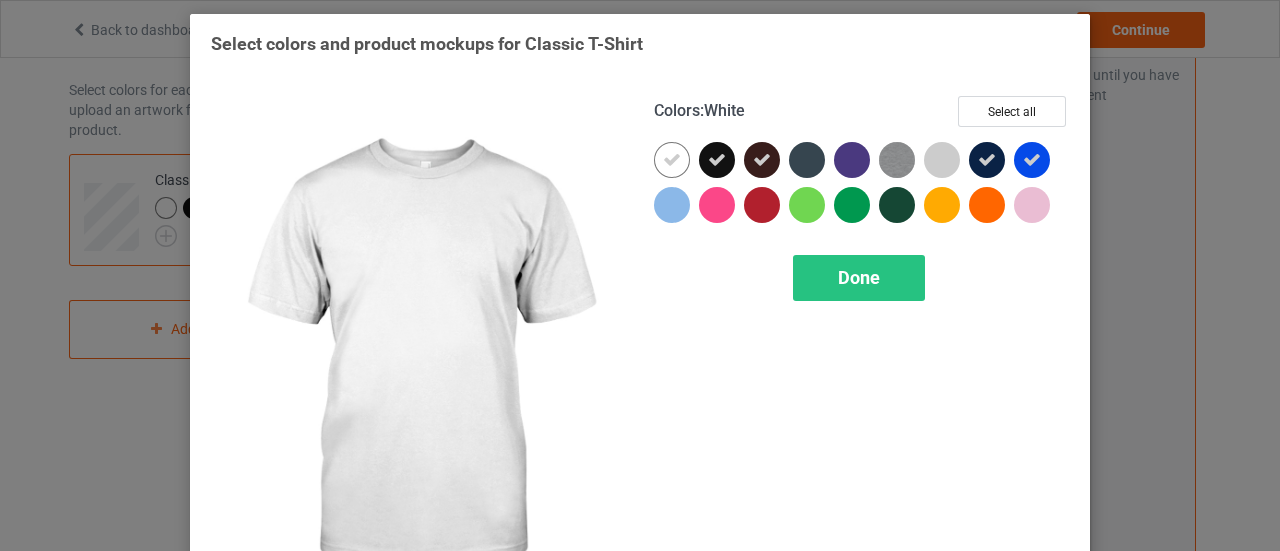 click at bounding box center (672, 160) 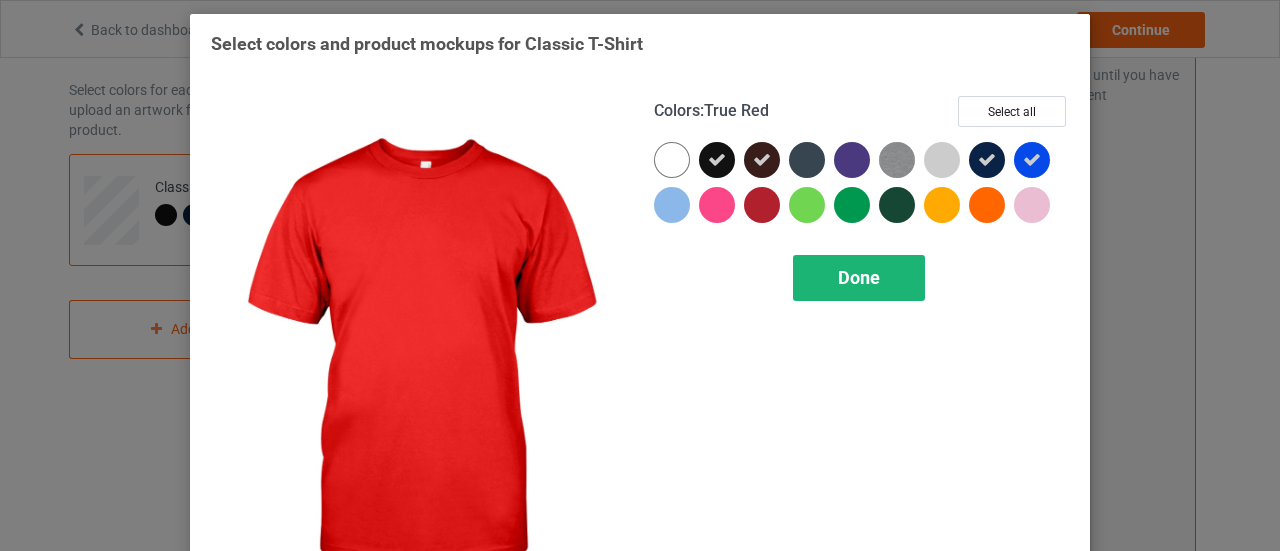 click on "Done" at bounding box center (859, 278) 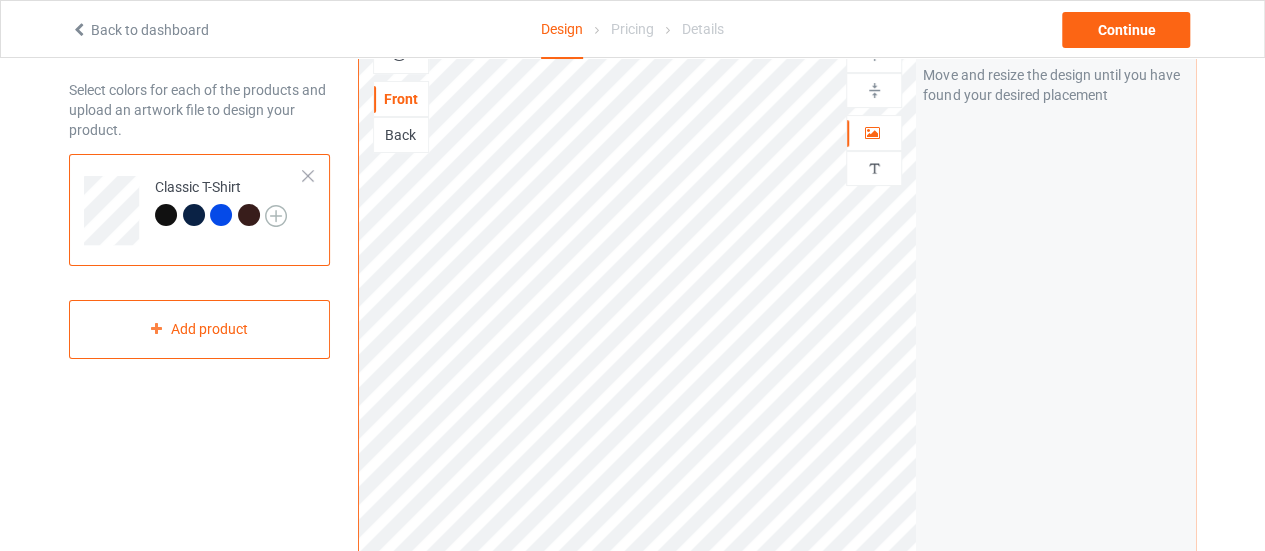 click at bounding box center (276, 216) 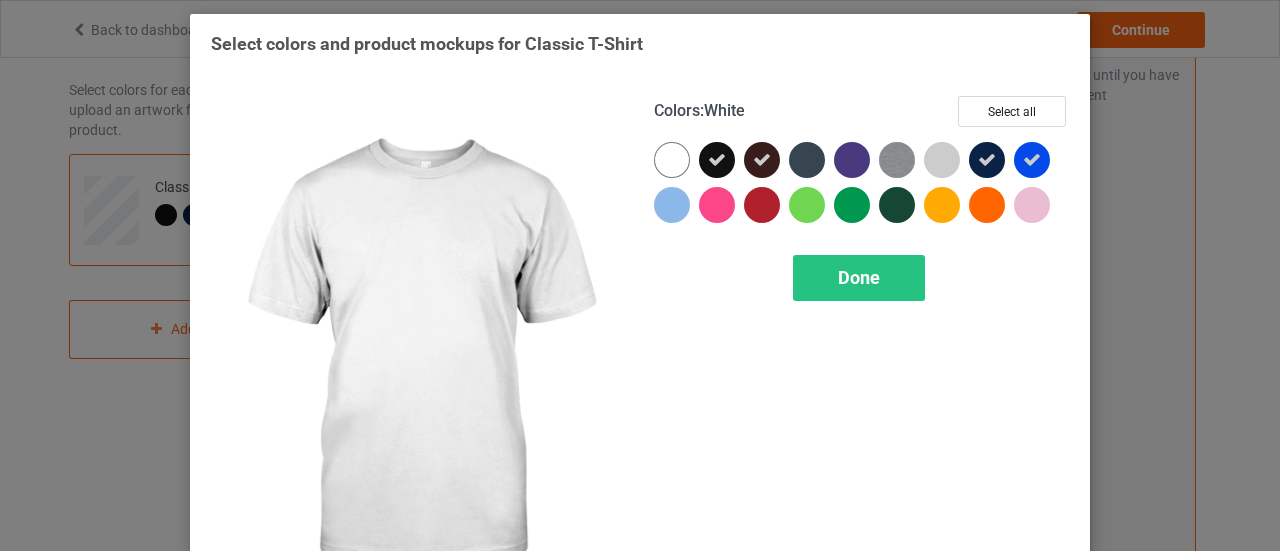 click at bounding box center (672, 160) 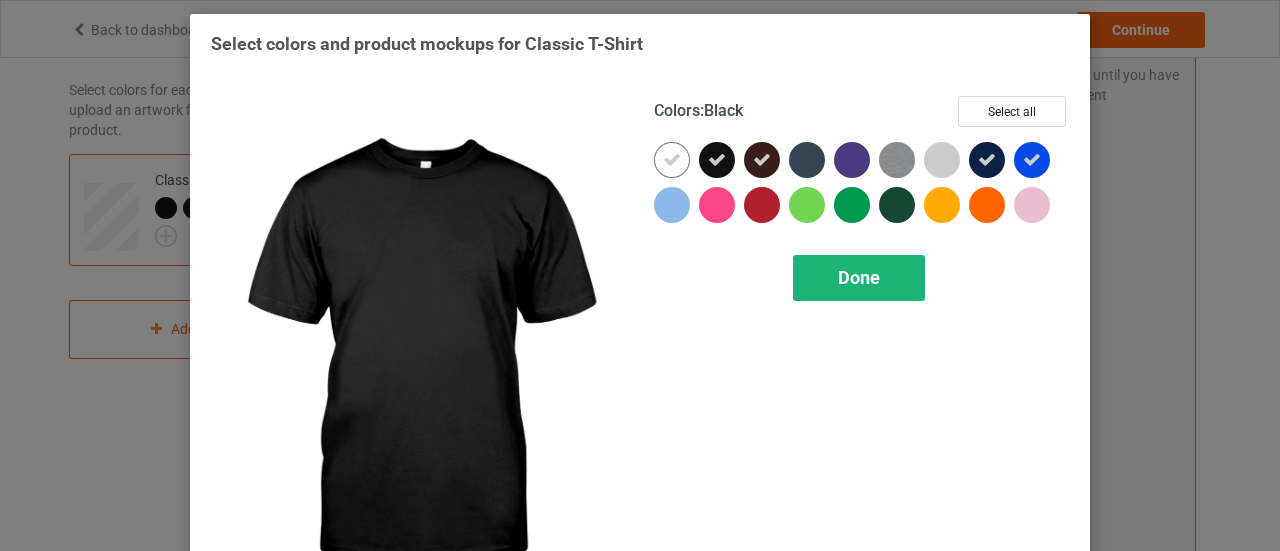 click on "Done" at bounding box center [859, 277] 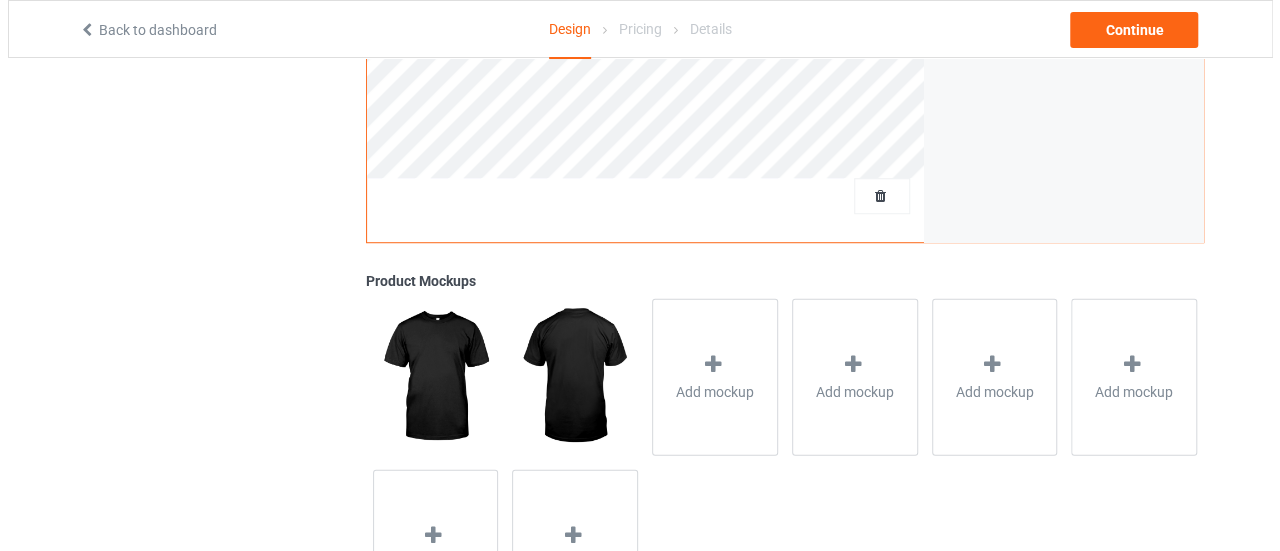 scroll, scrollTop: 620, scrollLeft: 0, axis: vertical 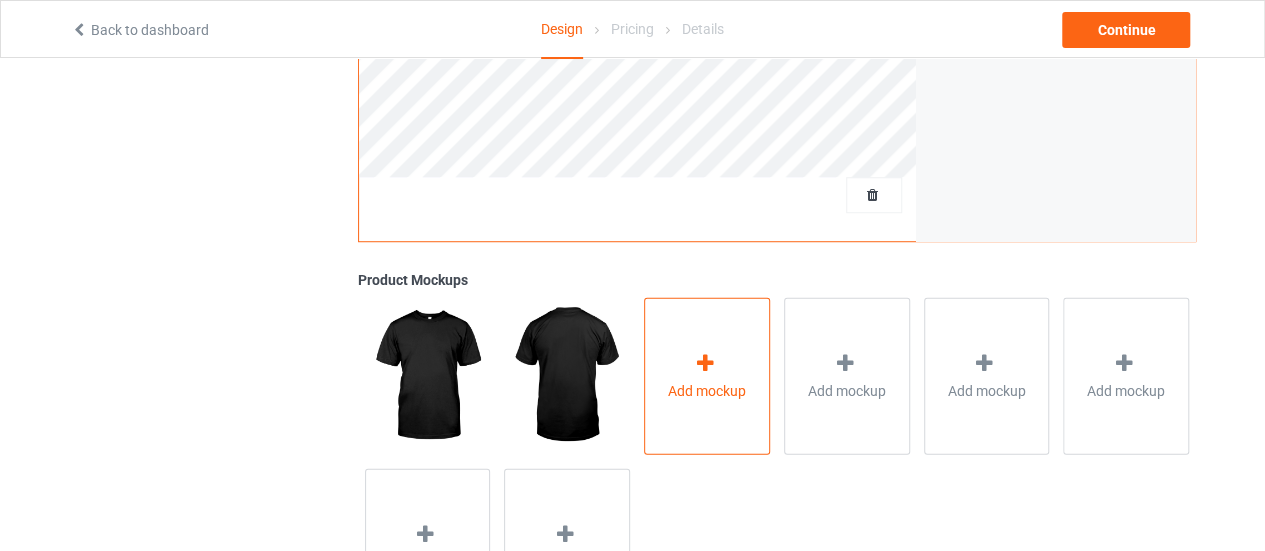 click on "Add mockup" at bounding box center (707, 375) 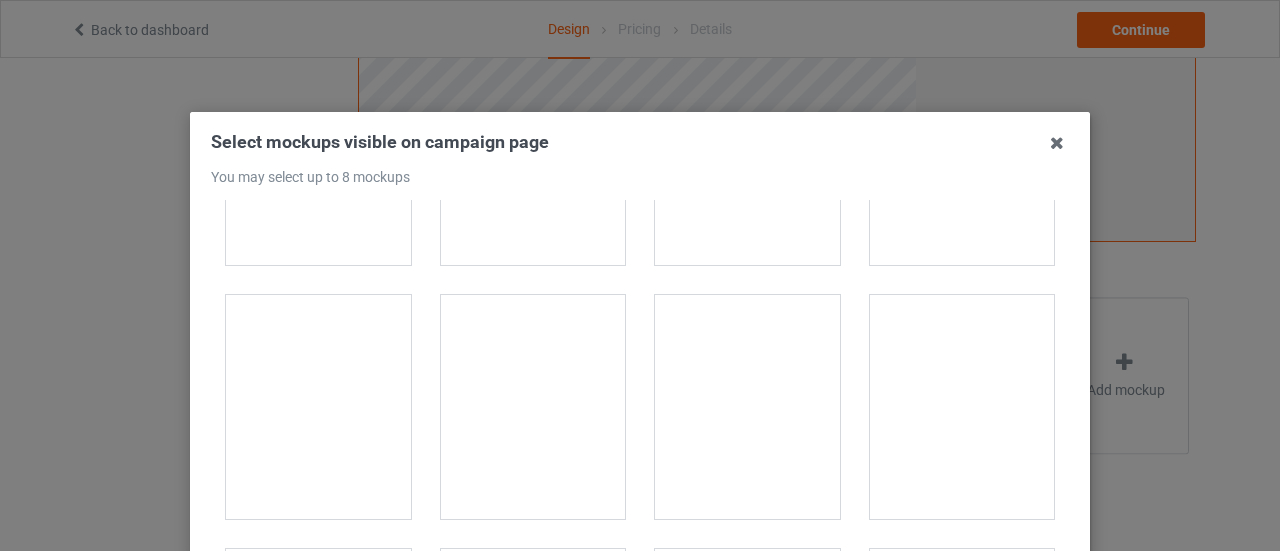 scroll, scrollTop: 938, scrollLeft: 0, axis: vertical 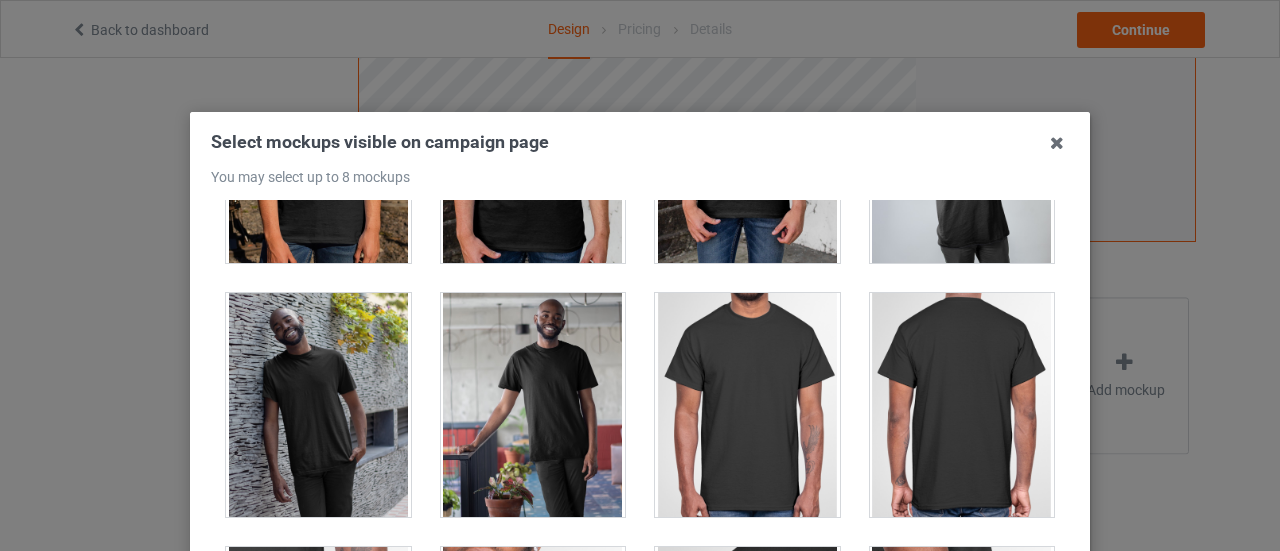 click at bounding box center [747, 405] 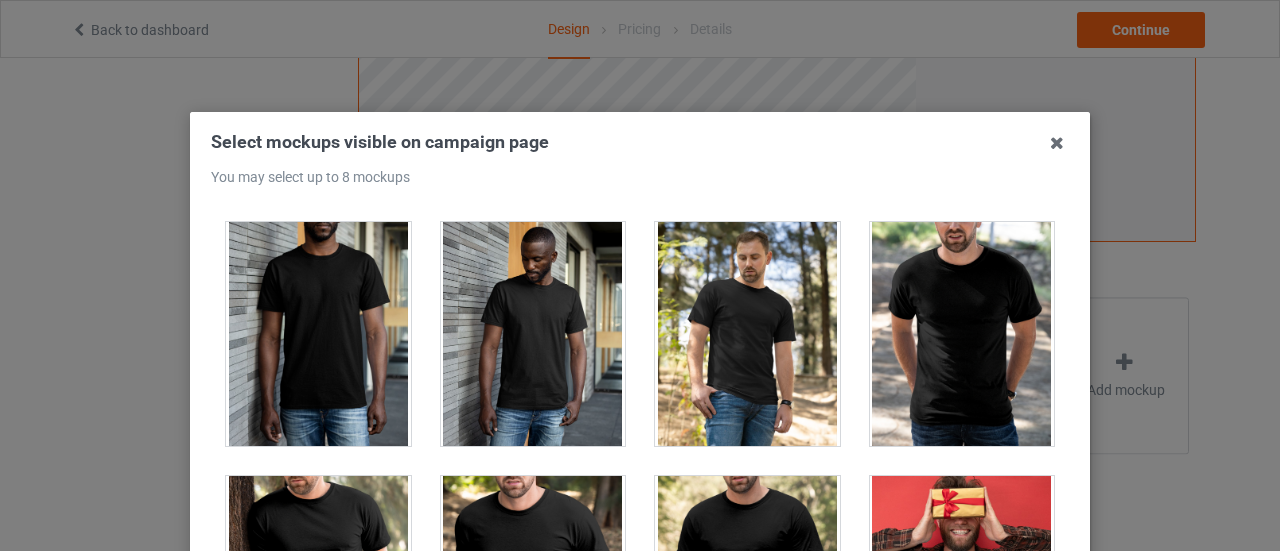 scroll, scrollTop: 2274, scrollLeft: 0, axis: vertical 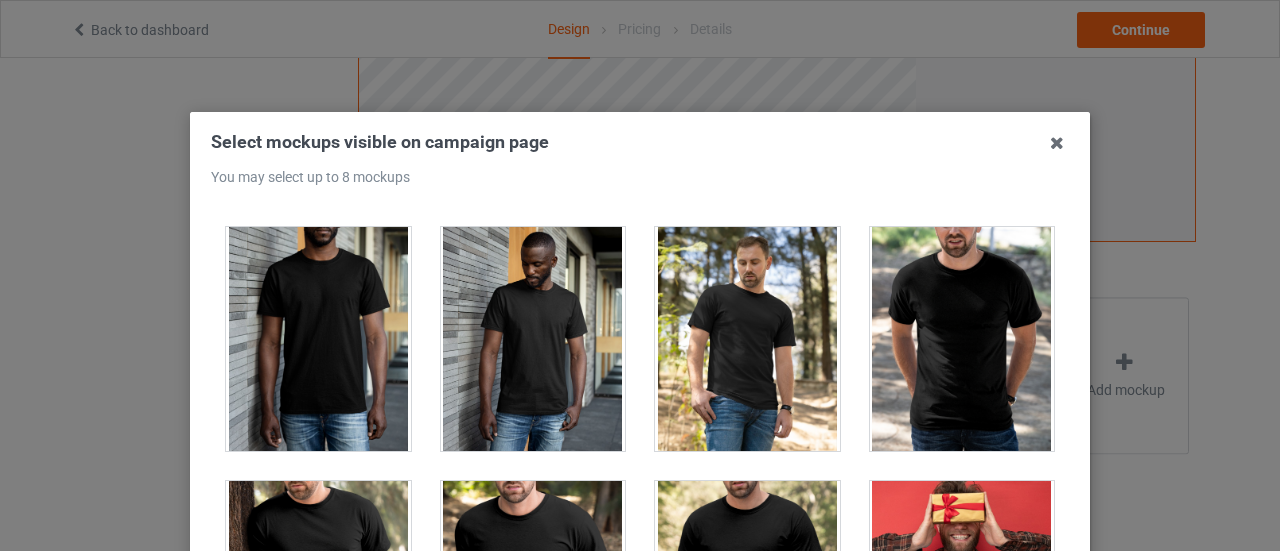 click at bounding box center [747, 339] 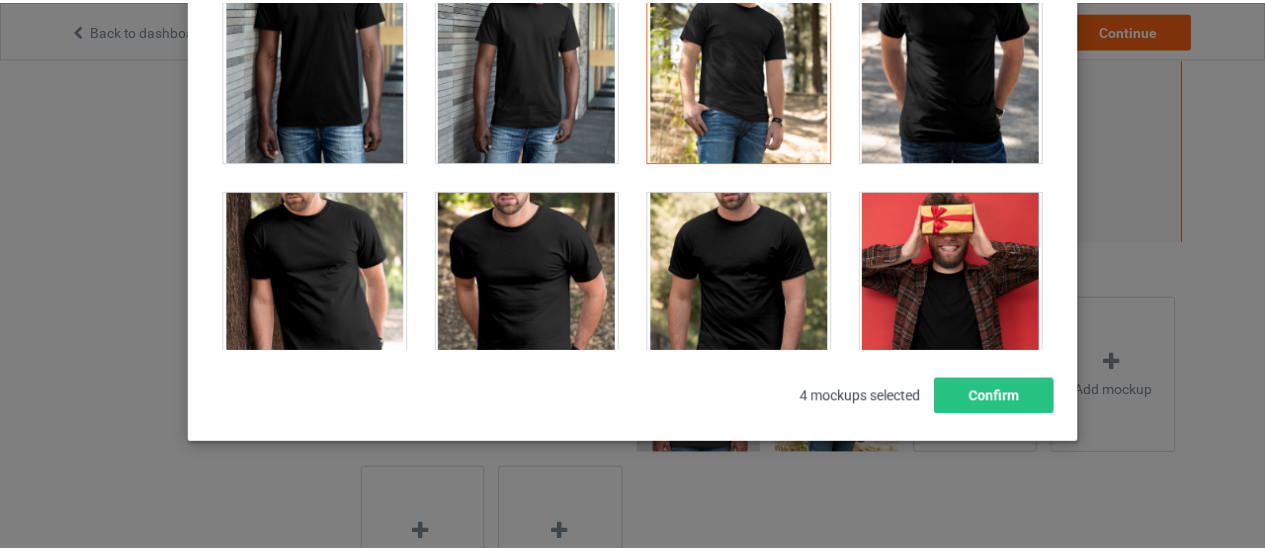 scroll, scrollTop: 290, scrollLeft: 0, axis: vertical 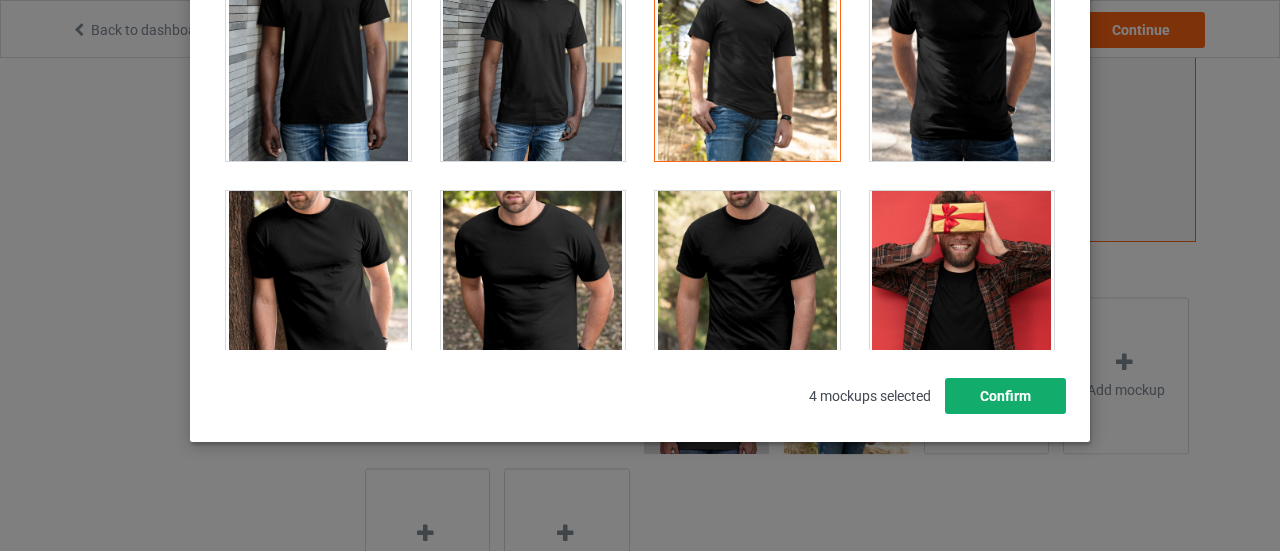click on "Confirm" at bounding box center [1005, 396] 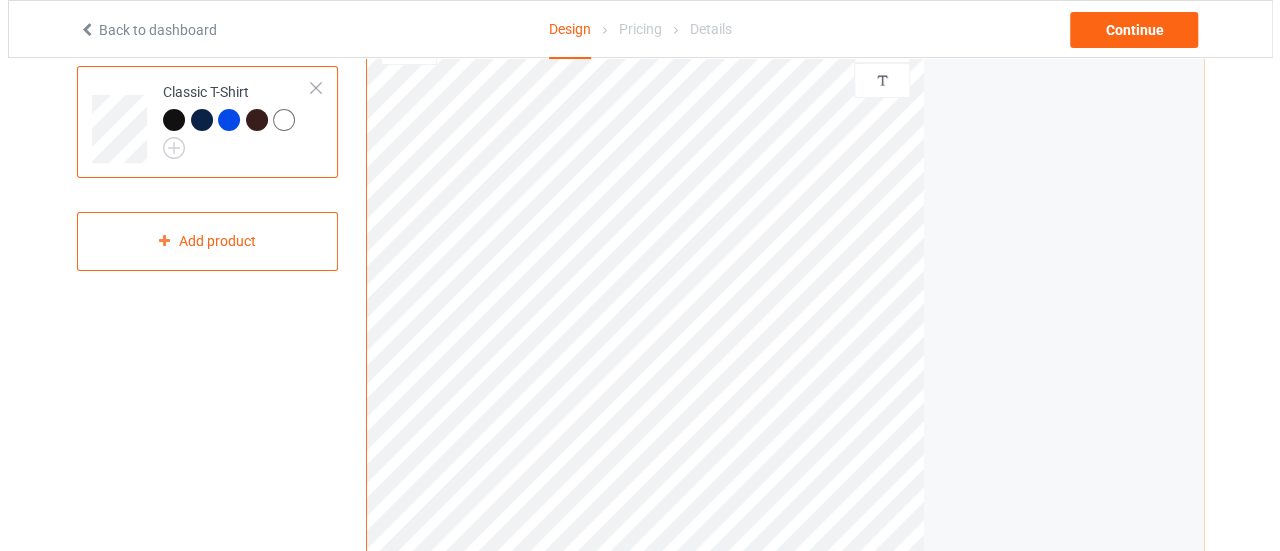scroll, scrollTop: 160, scrollLeft: 0, axis: vertical 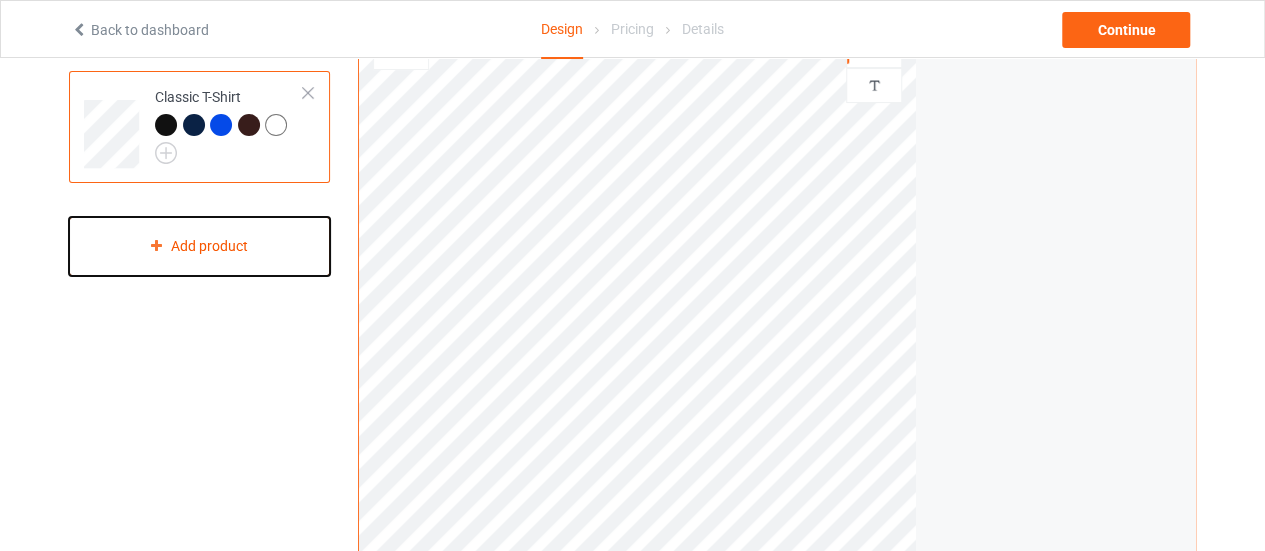 click on "Add product" at bounding box center [199, 246] 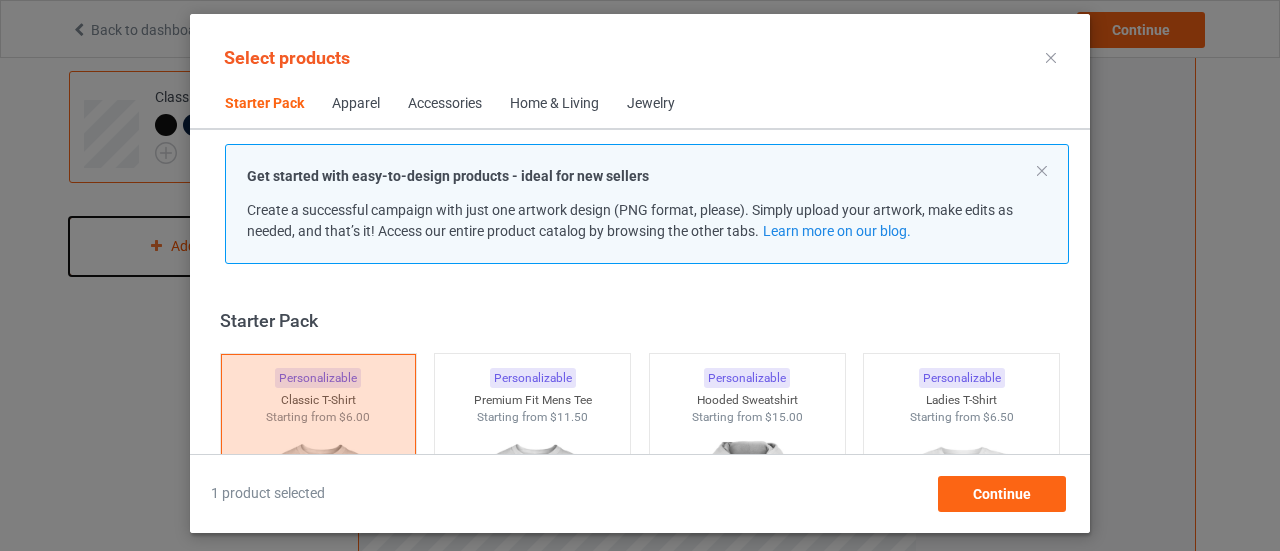 scroll, scrollTop: 25, scrollLeft: 0, axis: vertical 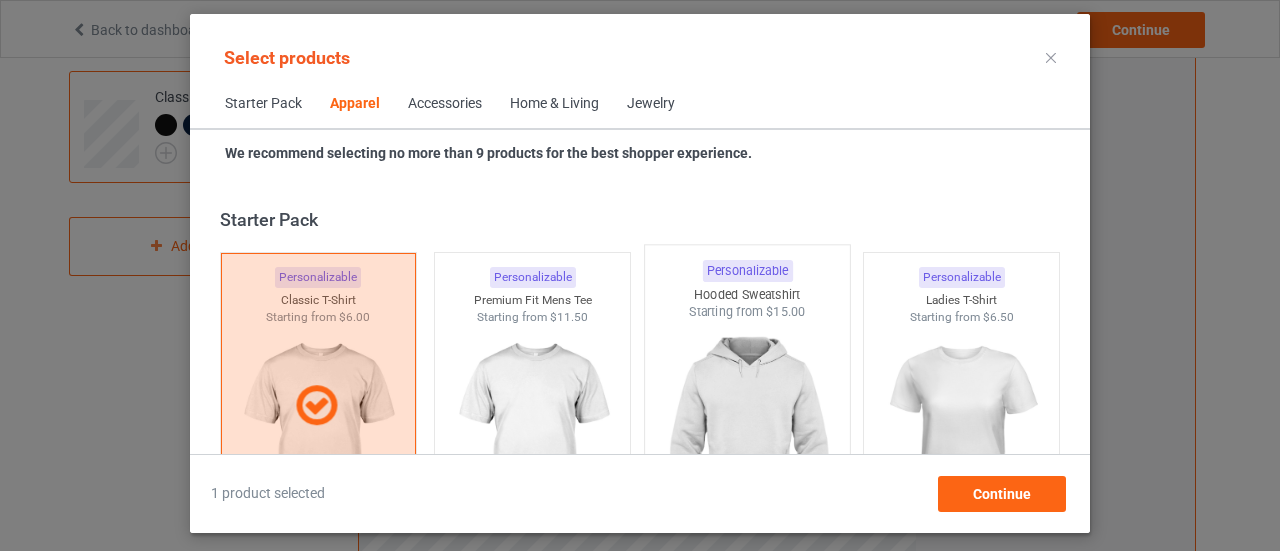 click at bounding box center [747, 438] 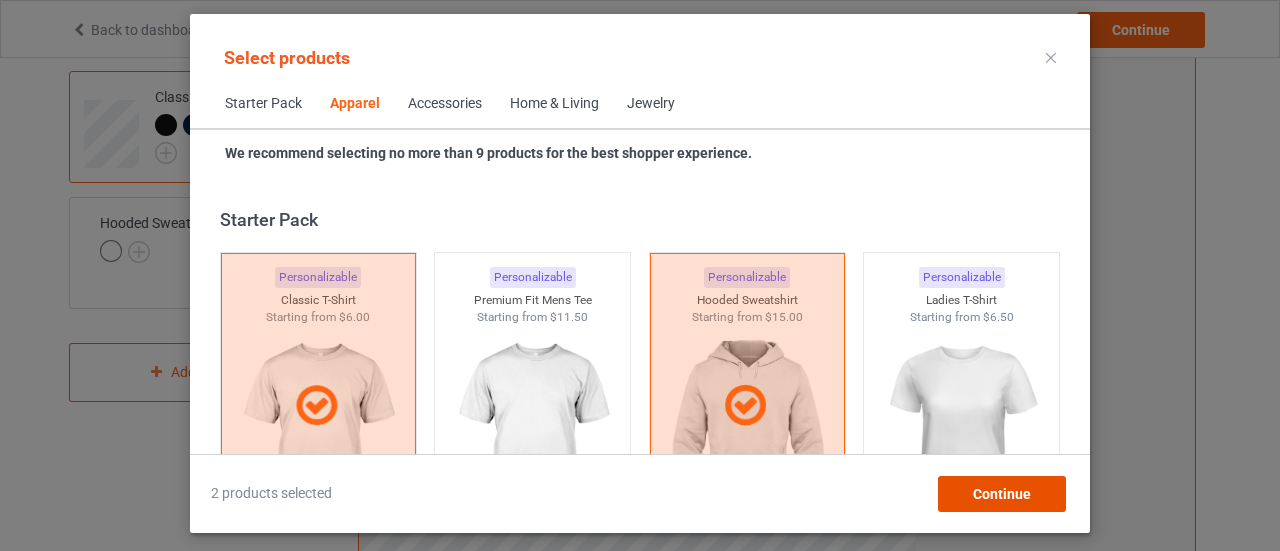 click on "Continue" at bounding box center [1002, 494] 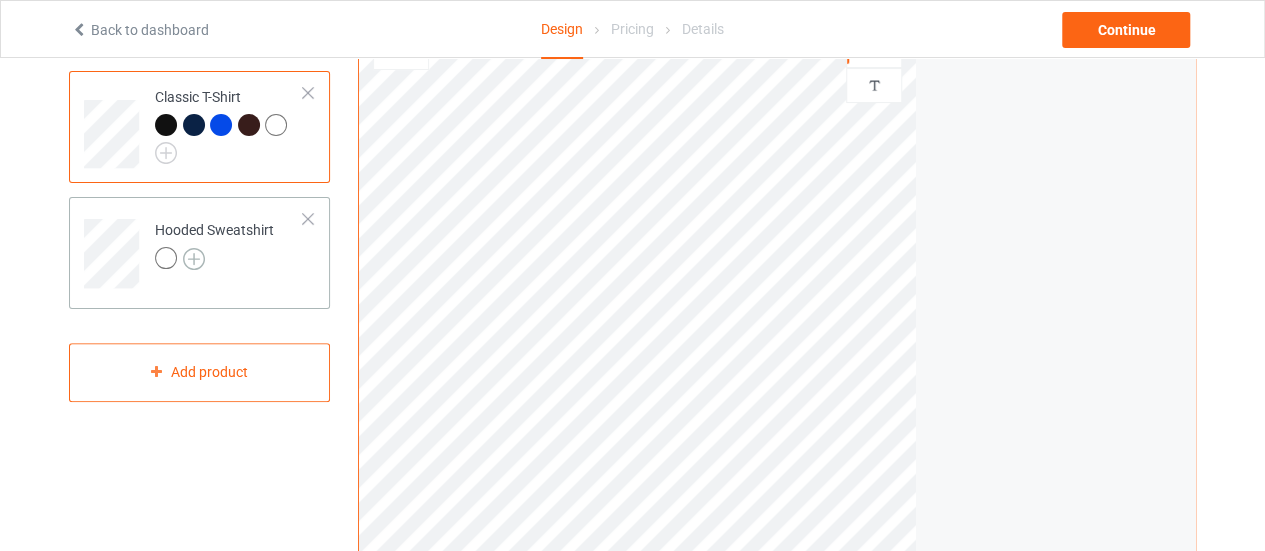 click at bounding box center (194, 259) 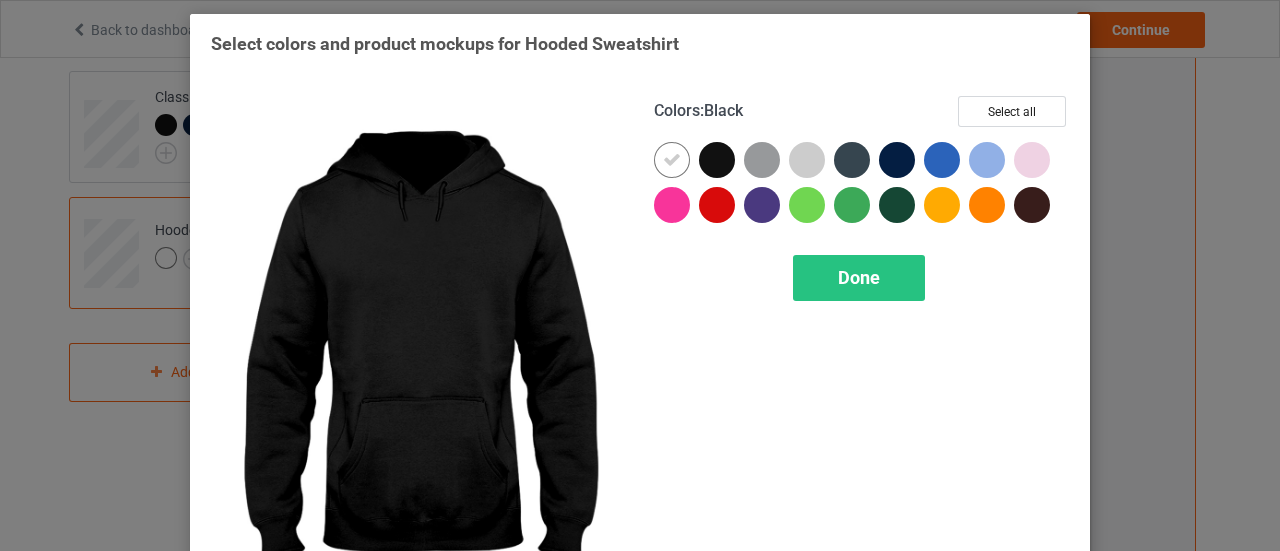 click at bounding box center (717, 160) 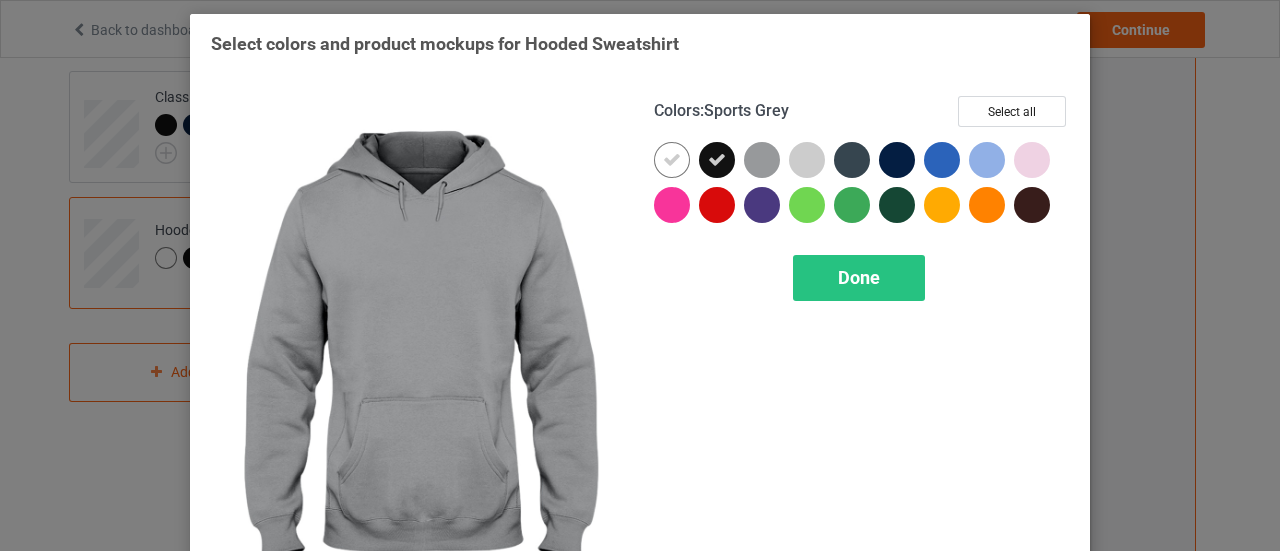 click at bounding box center (762, 160) 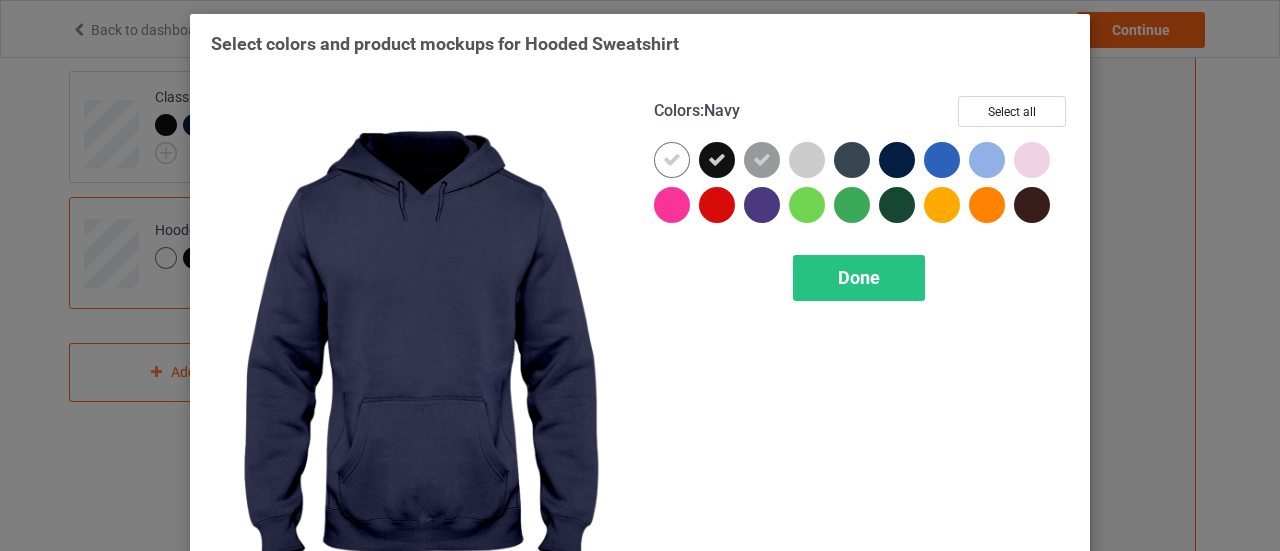 click at bounding box center (897, 160) 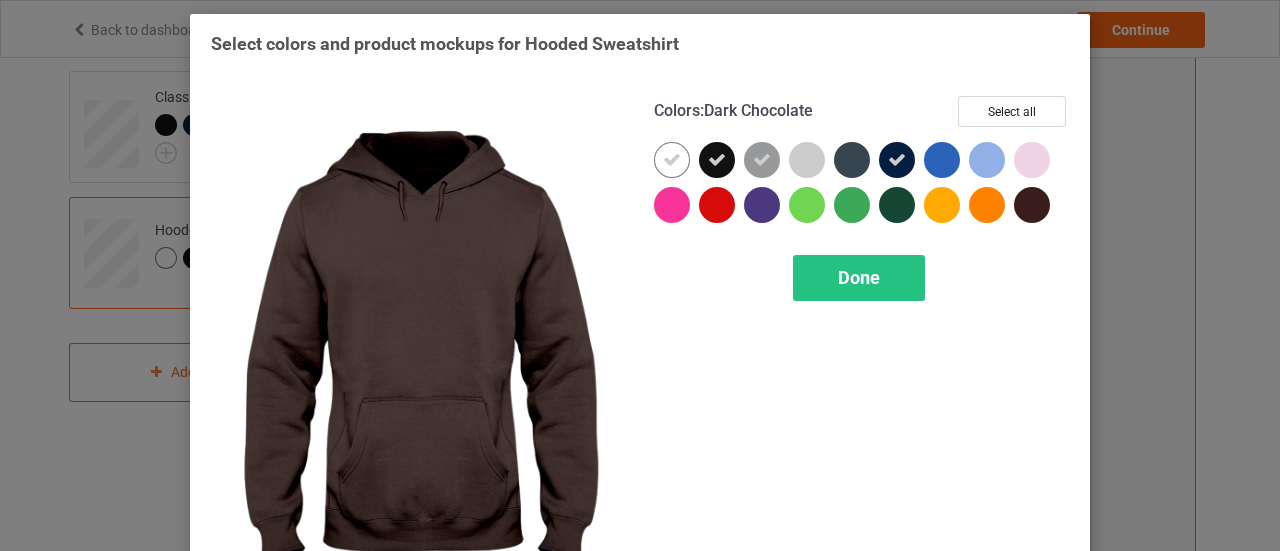 click at bounding box center (1032, 205) 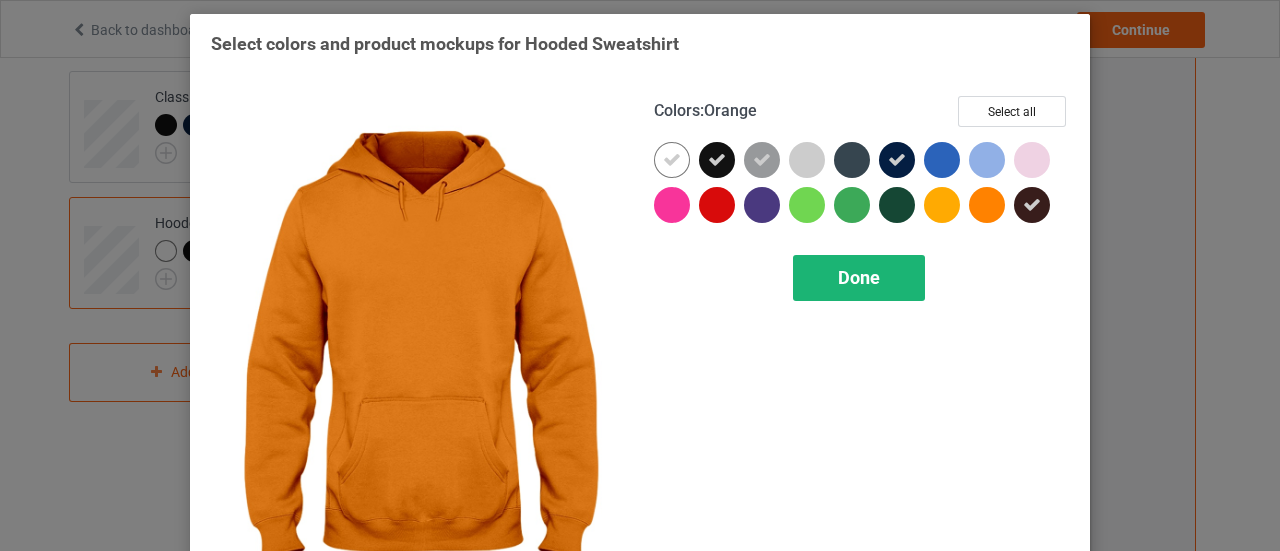 click on "Done" at bounding box center [859, 278] 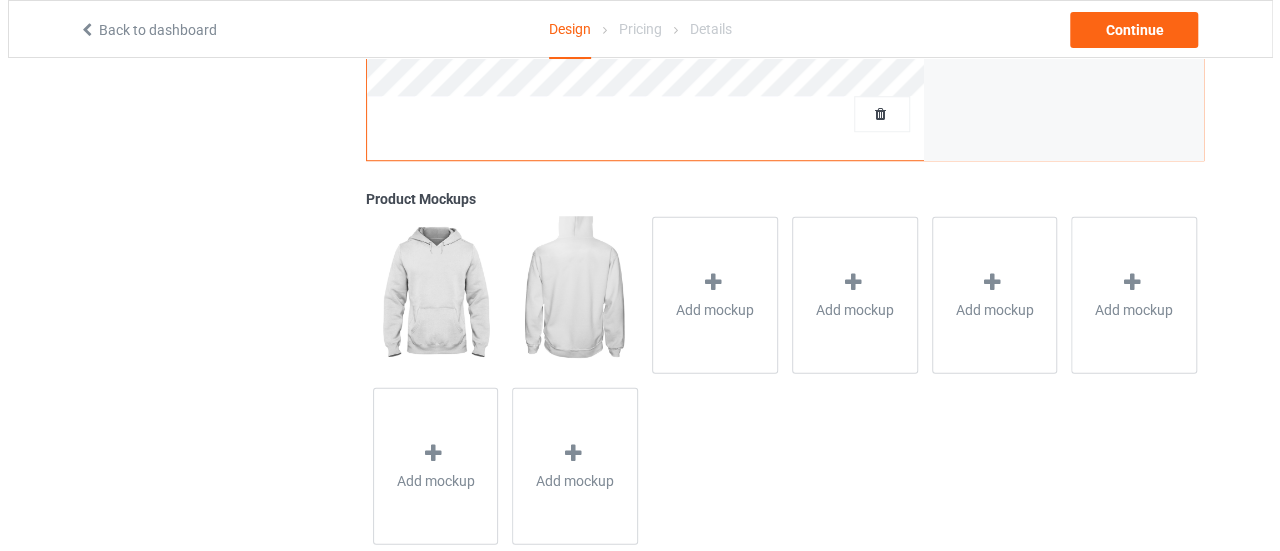 scroll, scrollTop: 742, scrollLeft: 0, axis: vertical 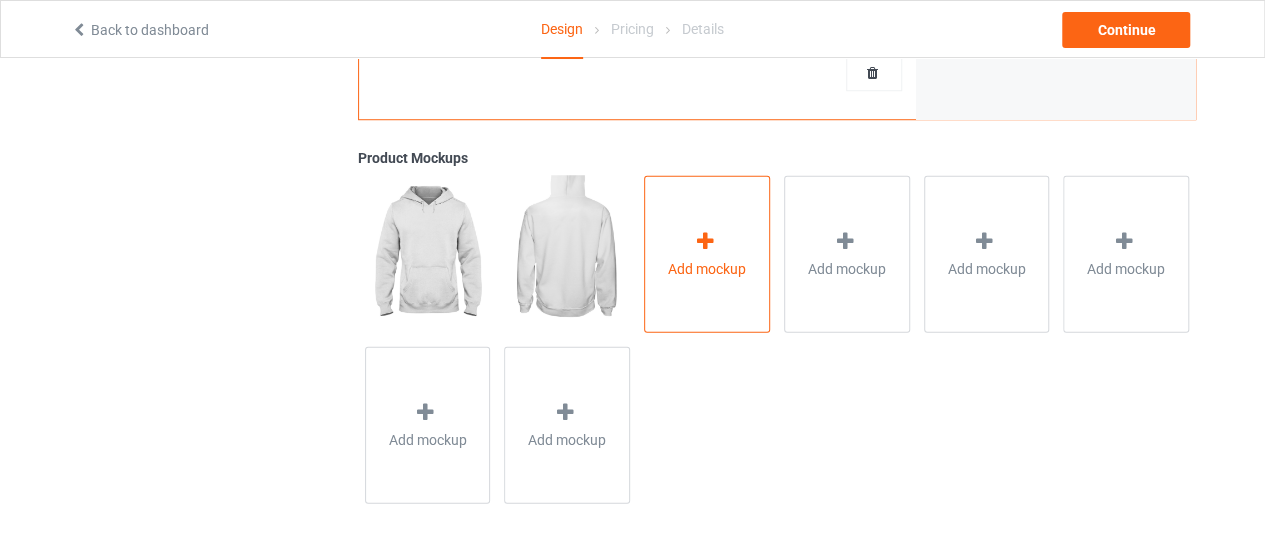click on "Add mockup" at bounding box center [707, 268] 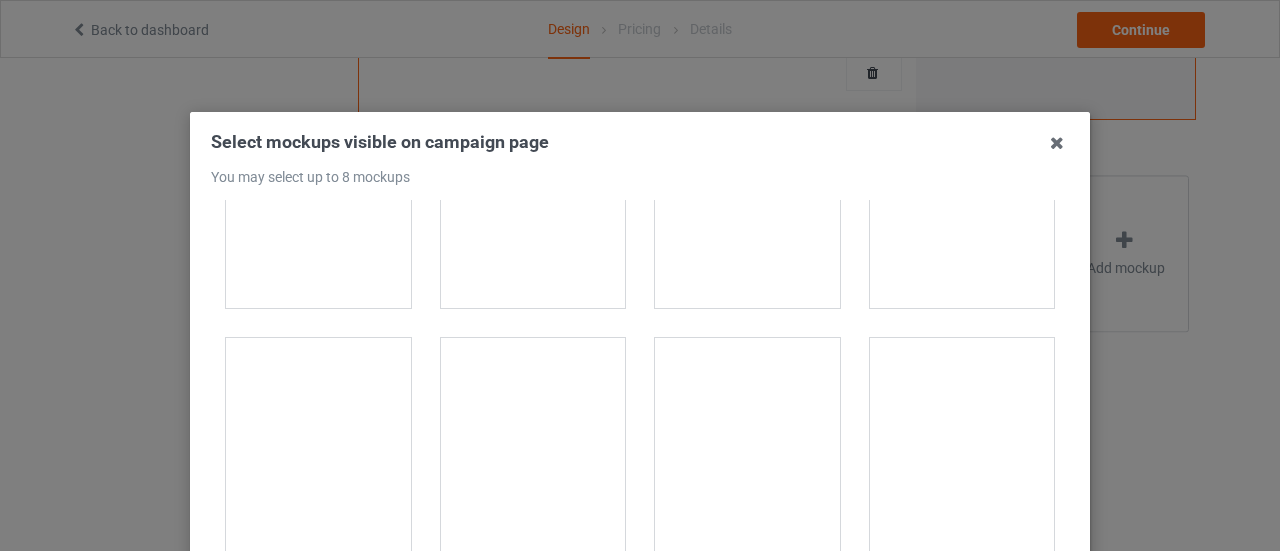 scroll, scrollTop: 741, scrollLeft: 0, axis: vertical 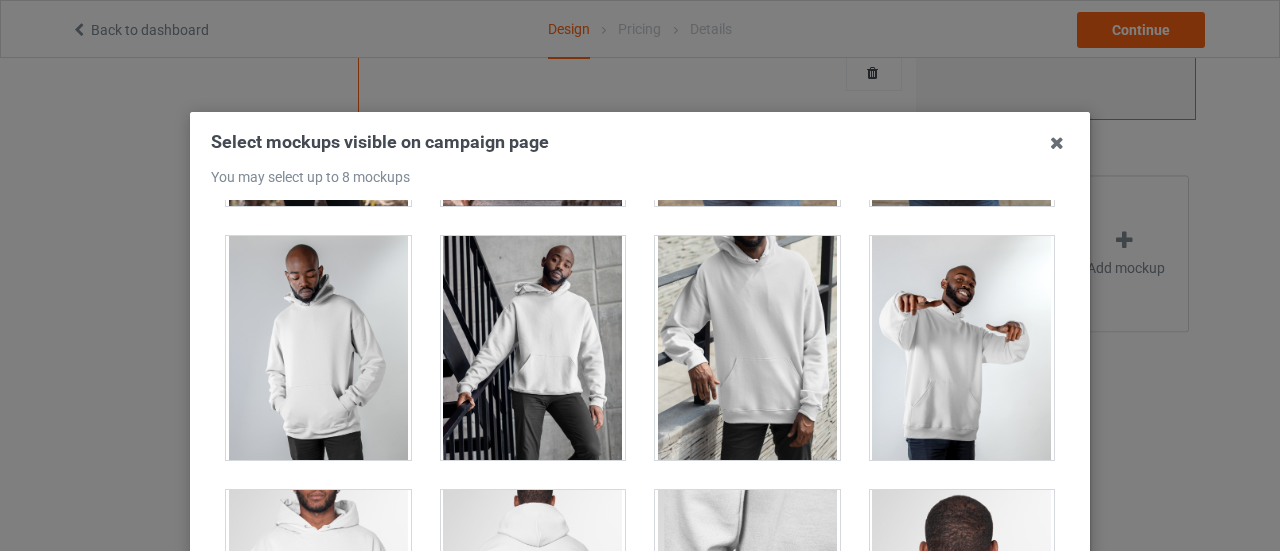 click at bounding box center [962, 348] 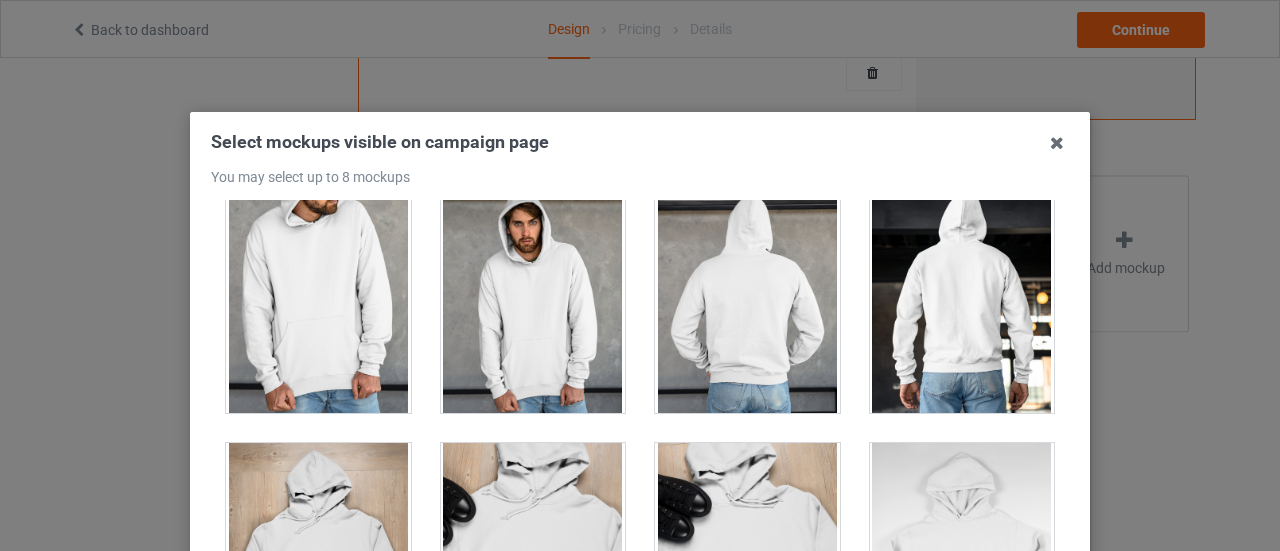 scroll, scrollTop: 8410, scrollLeft: 0, axis: vertical 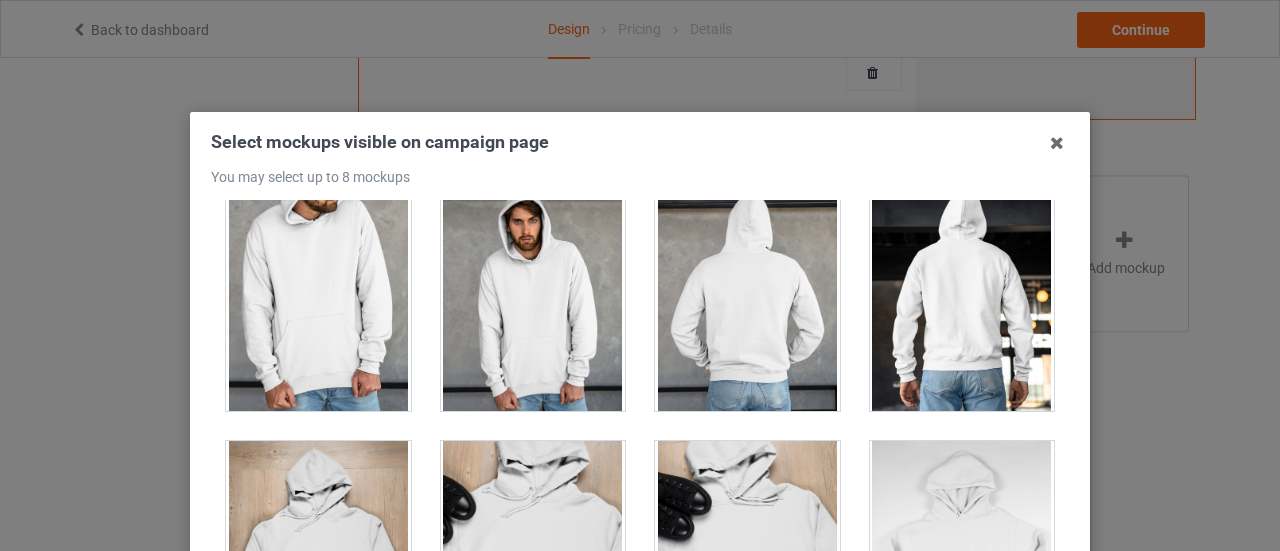 click at bounding box center (533, 299) 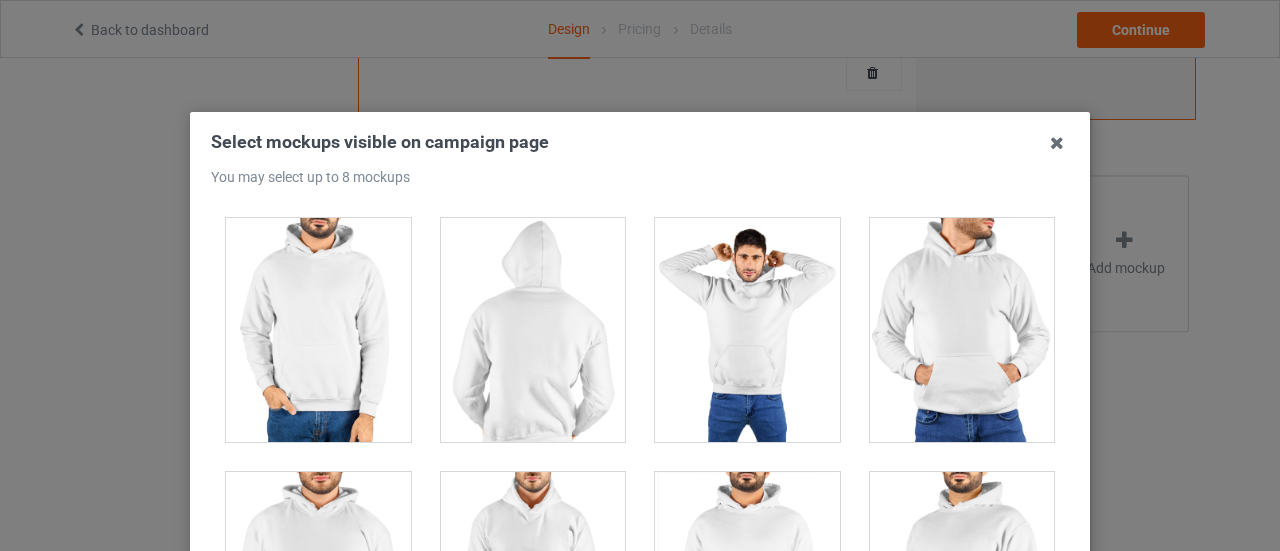 scroll, scrollTop: 10163, scrollLeft: 0, axis: vertical 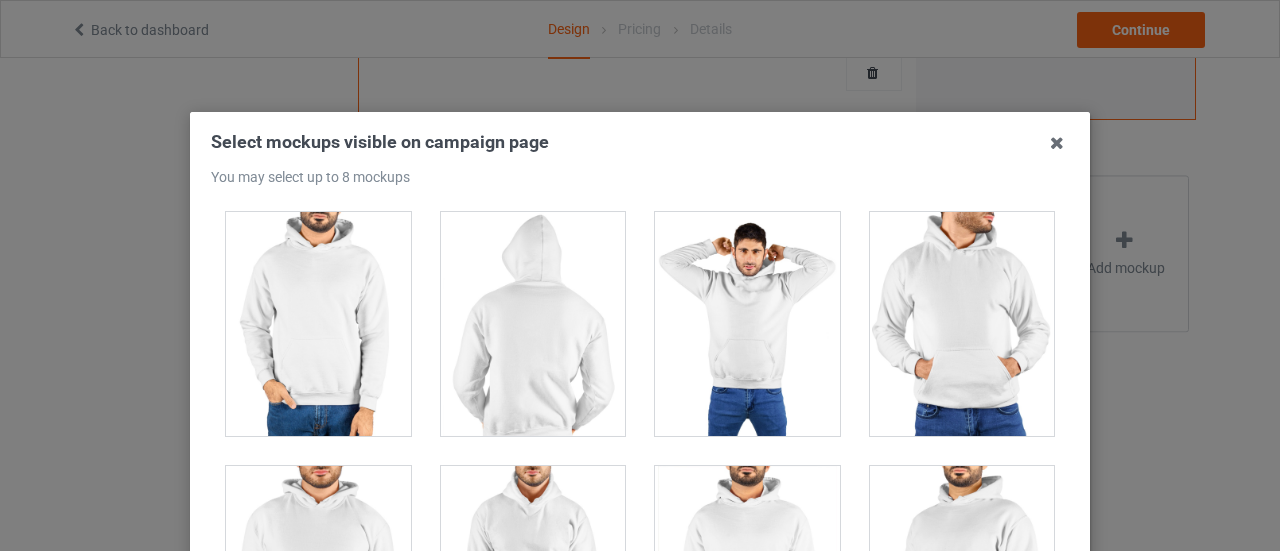 click at bounding box center [318, 324] 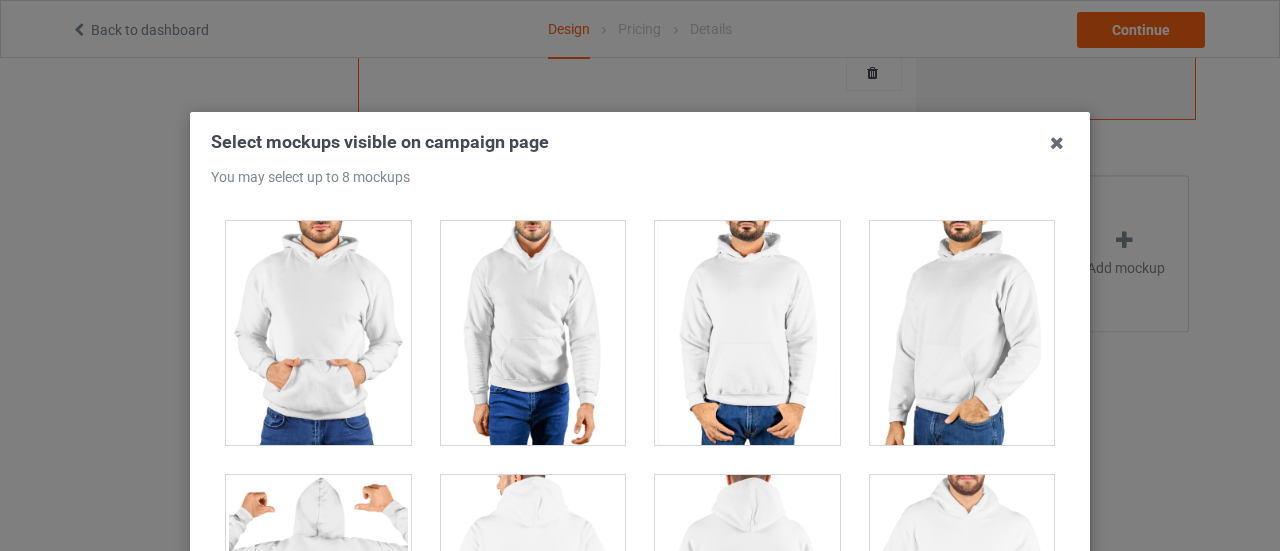 scroll, scrollTop: 10409, scrollLeft: 0, axis: vertical 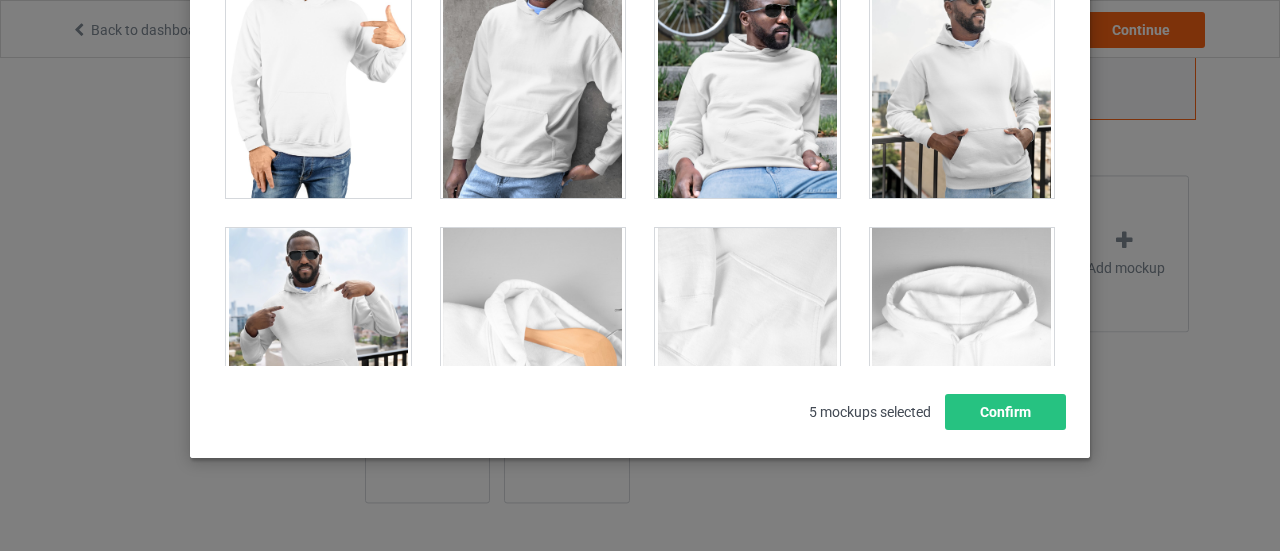 click at bounding box center [318, 86] 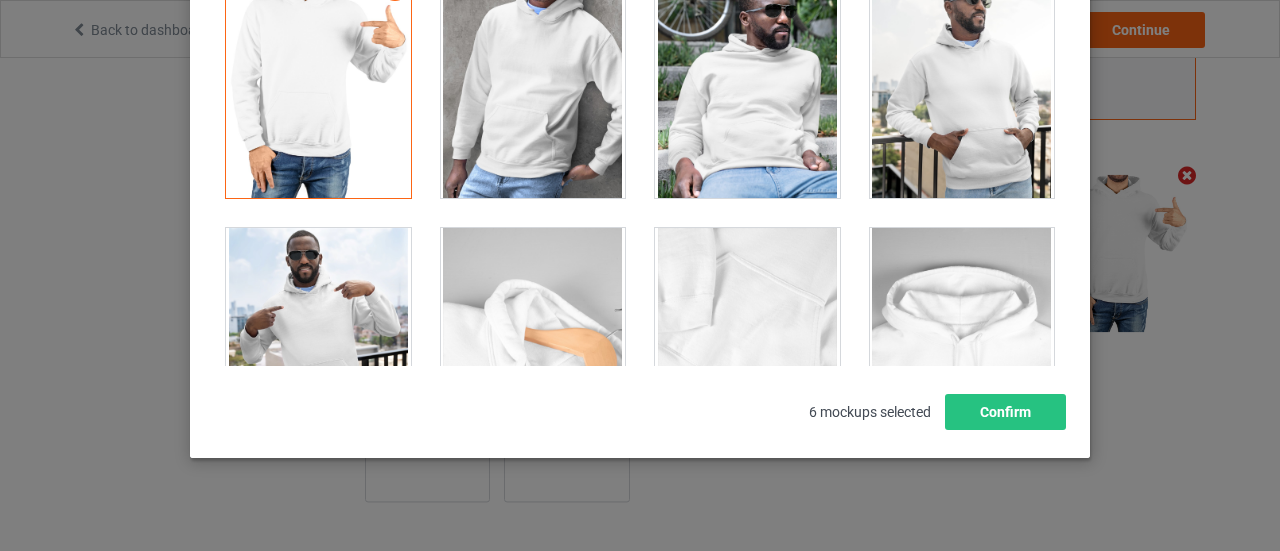 scroll, scrollTop: 740, scrollLeft: 0, axis: vertical 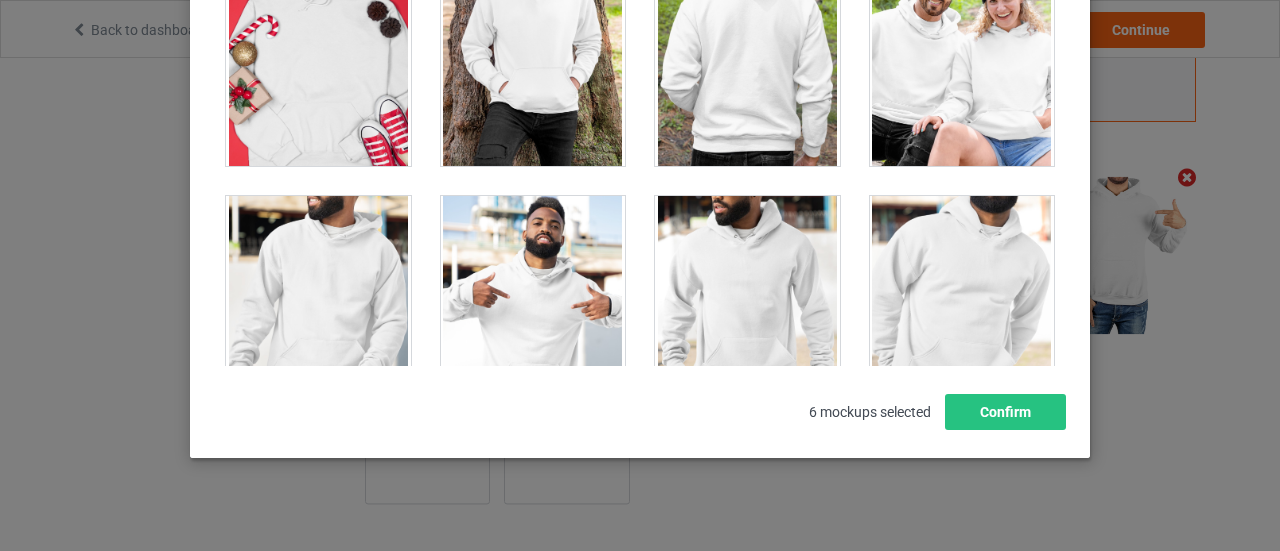 click at bounding box center (962, 308) 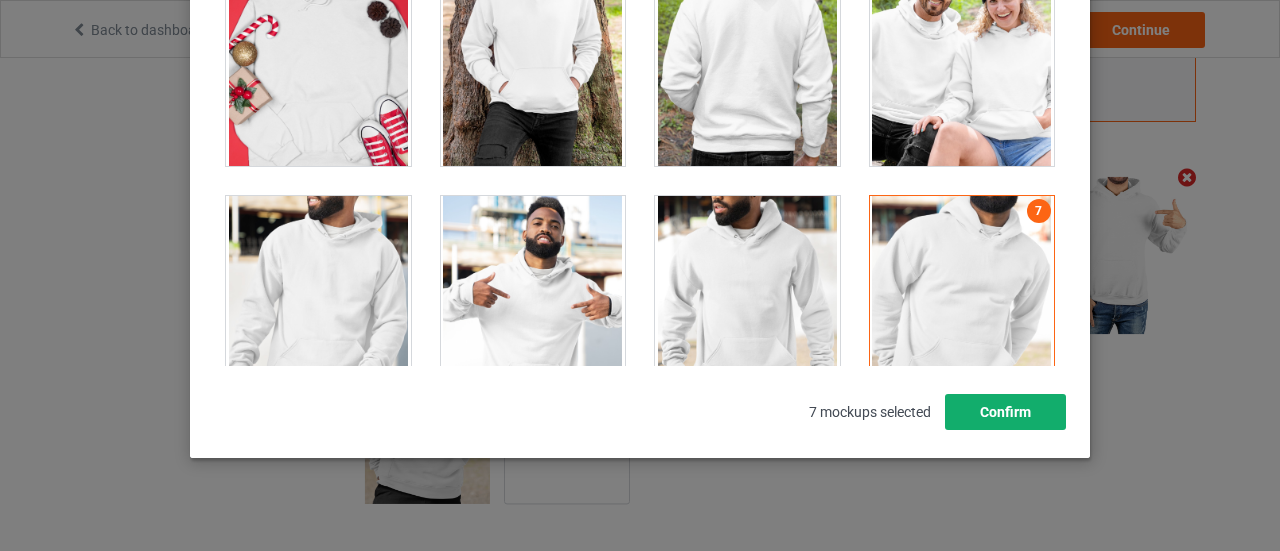 click on "Confirm" at bounding box center (1005, 412) 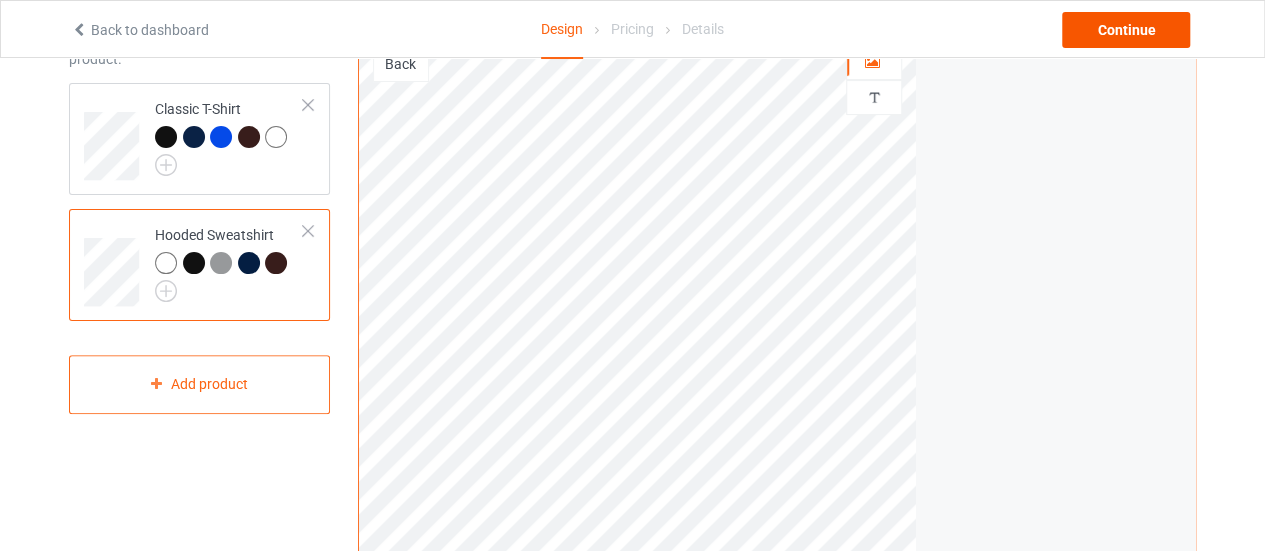scroll, scrollTop: 148, scrollLeft: 0, axis: vertical 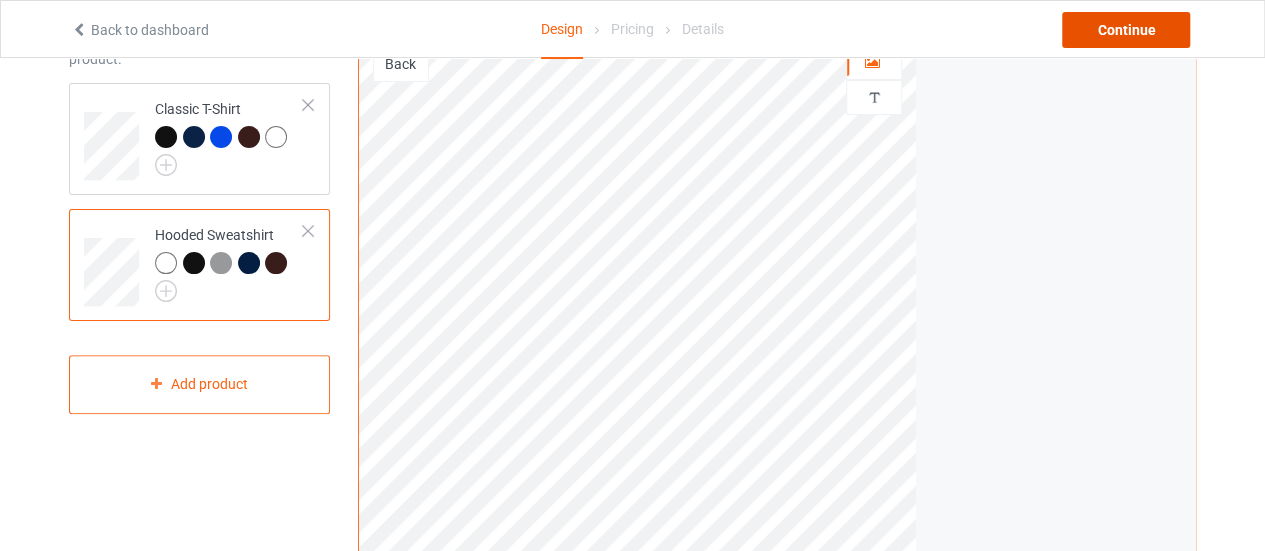 click on "Continue" at bounding box center (1126, 30) 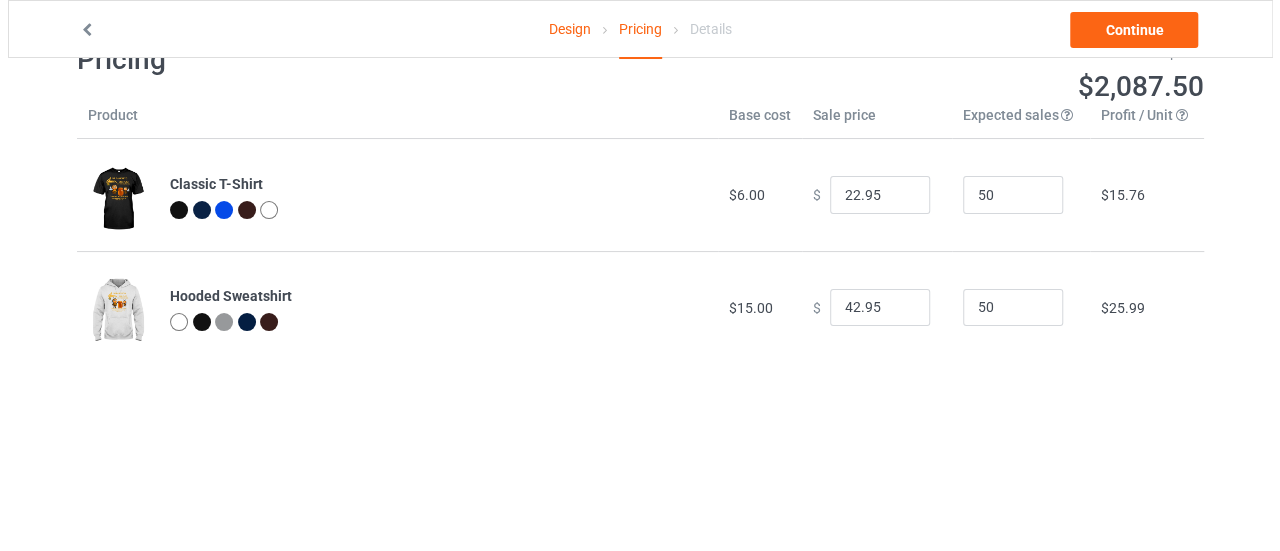 scroll, scrollTop: 0, scrollLeft: 0, axis: both 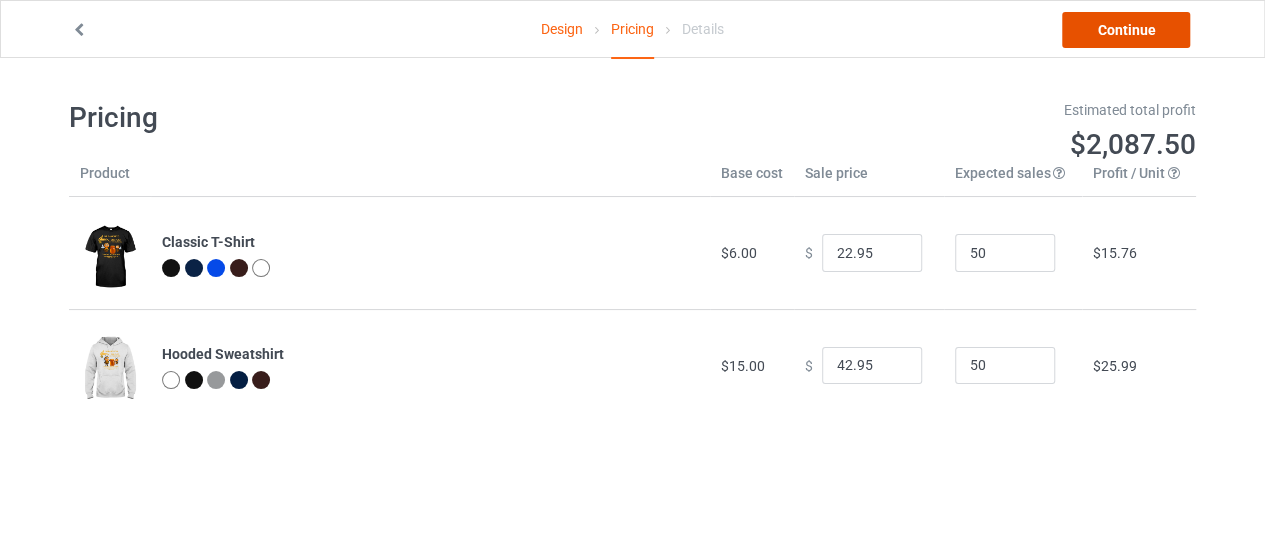 click on "Continue" at bounding box center [1126, 30] 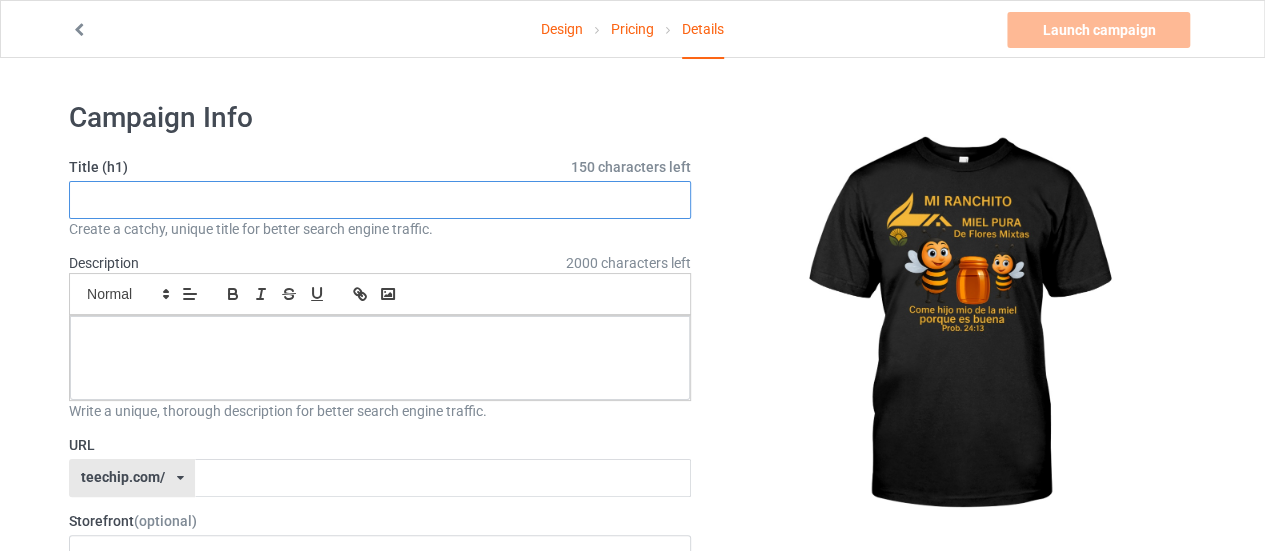 click at bounding box center (380, 200) 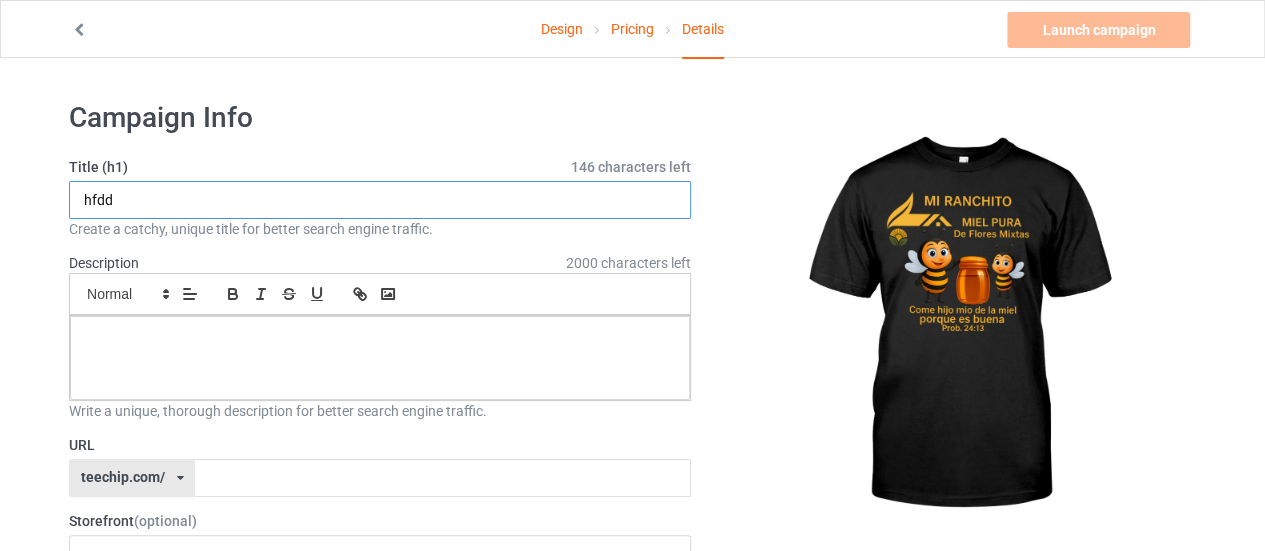 type on "hfdd" 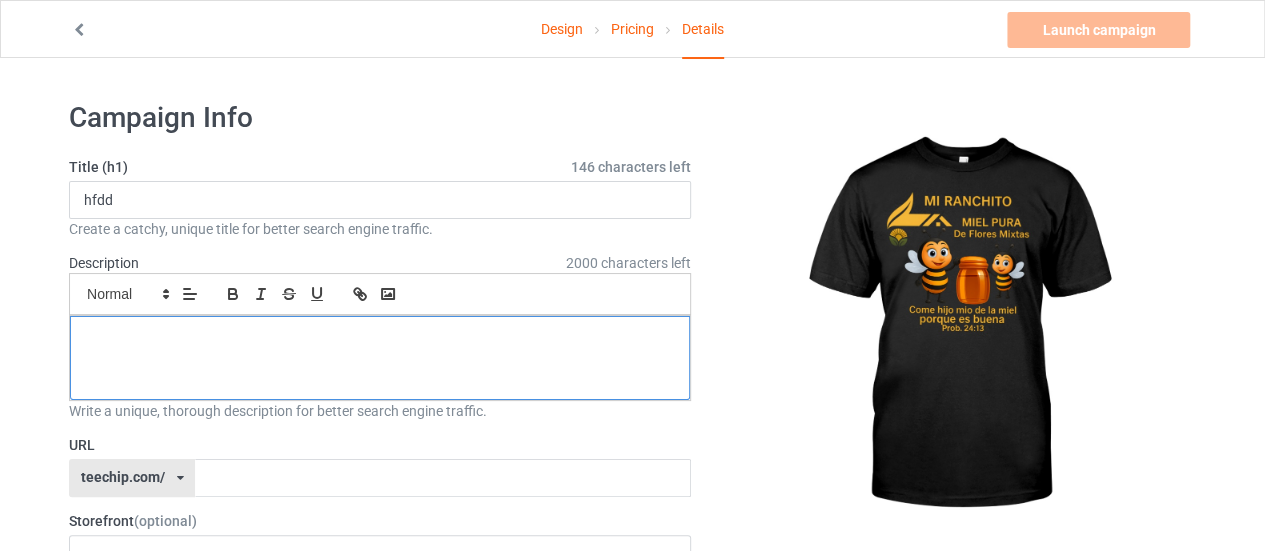 click at bounding box center (380, 358) 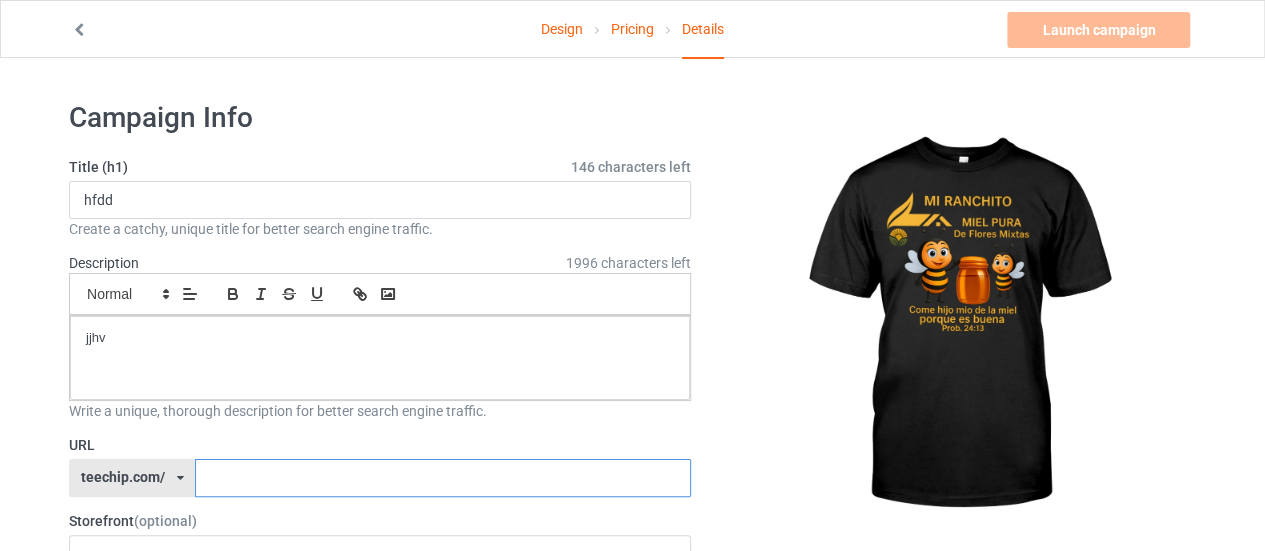 click at bounding box center [442, 478] 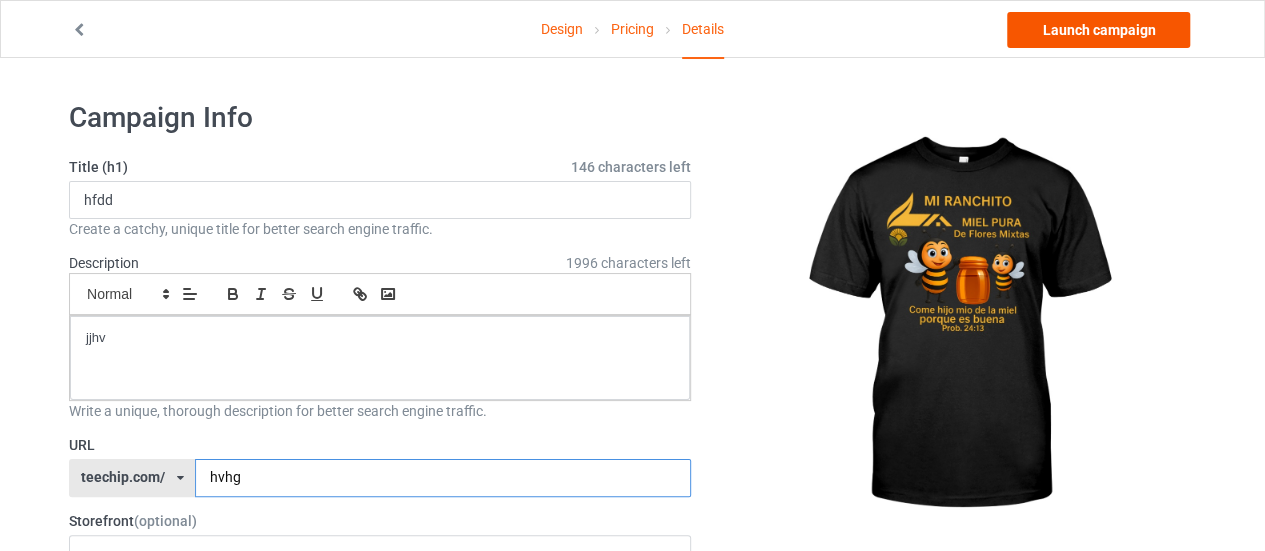 type on "hvhg" 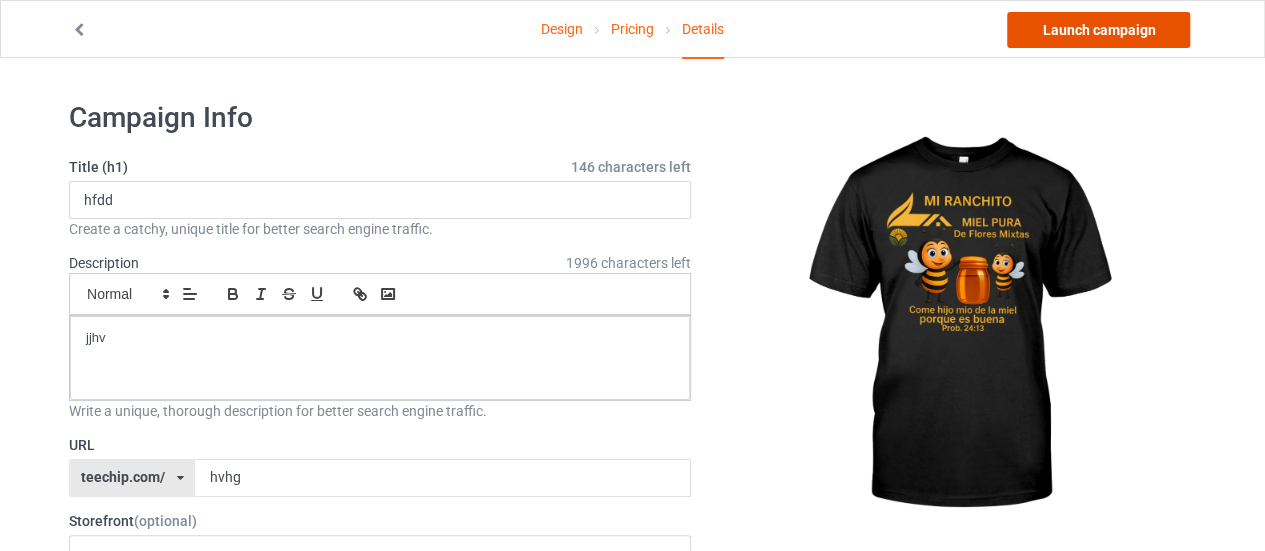 click on "Launch campaign" at bounding box center [1098, 30] 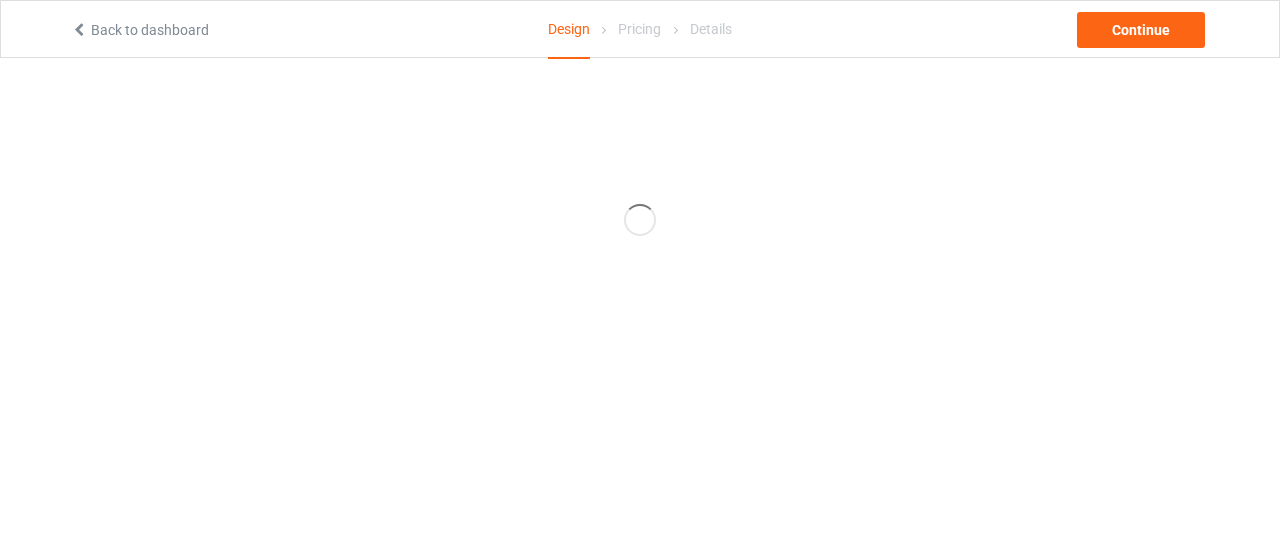 scroll, scrollTop: 0, scrollLeft: 0, axis: both 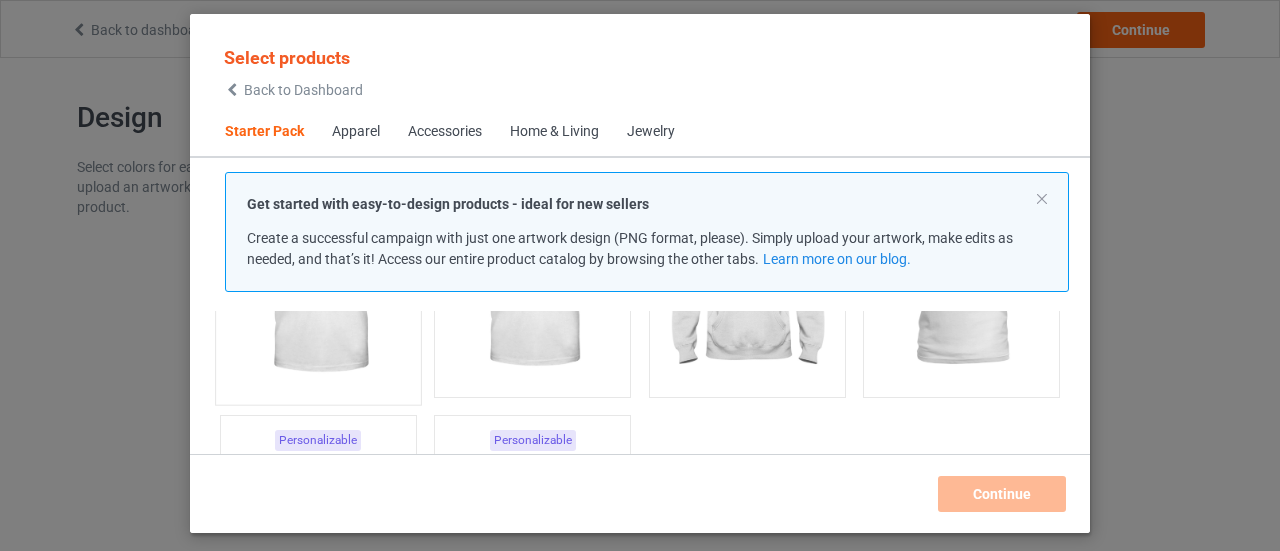 click at bounding box center [318, 276] 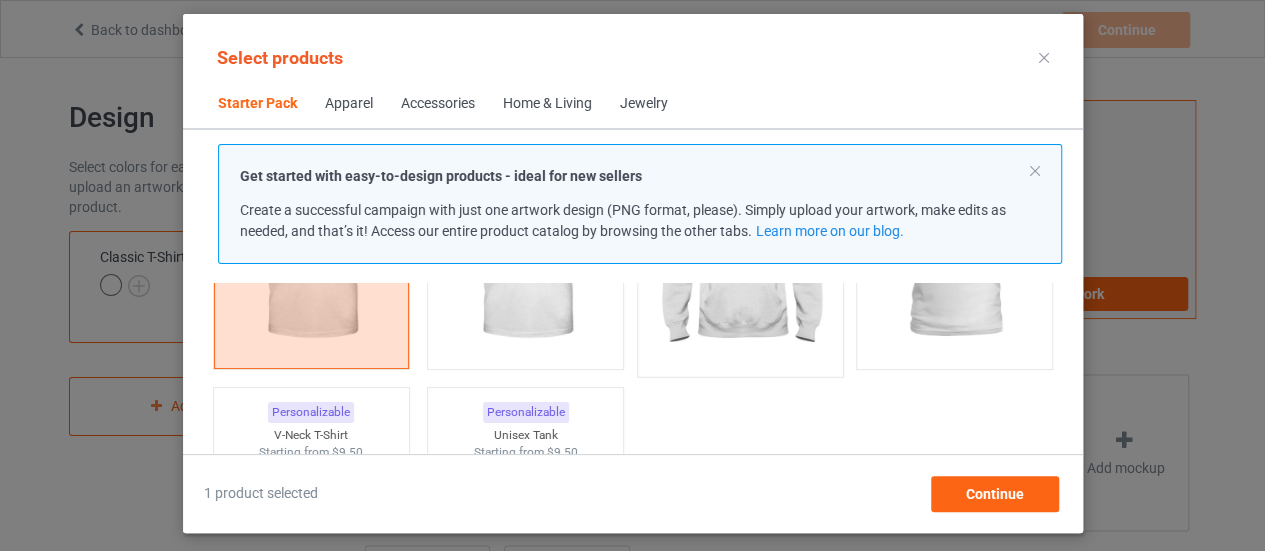 click at bounding box center (740, 248) 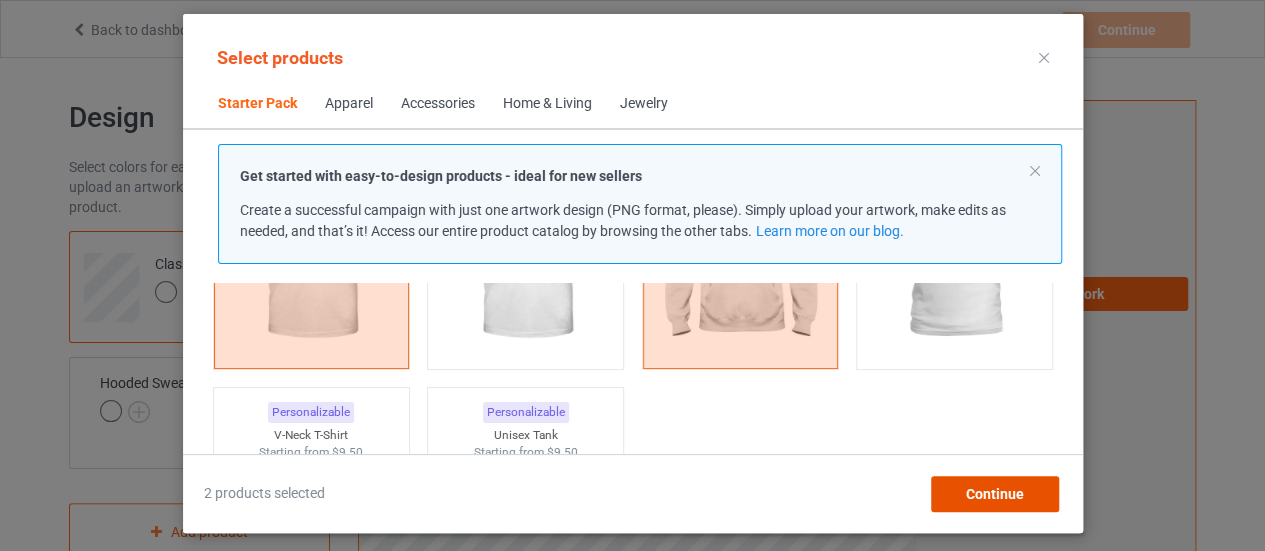 click on "Continue" at bounding box center [994, 494] 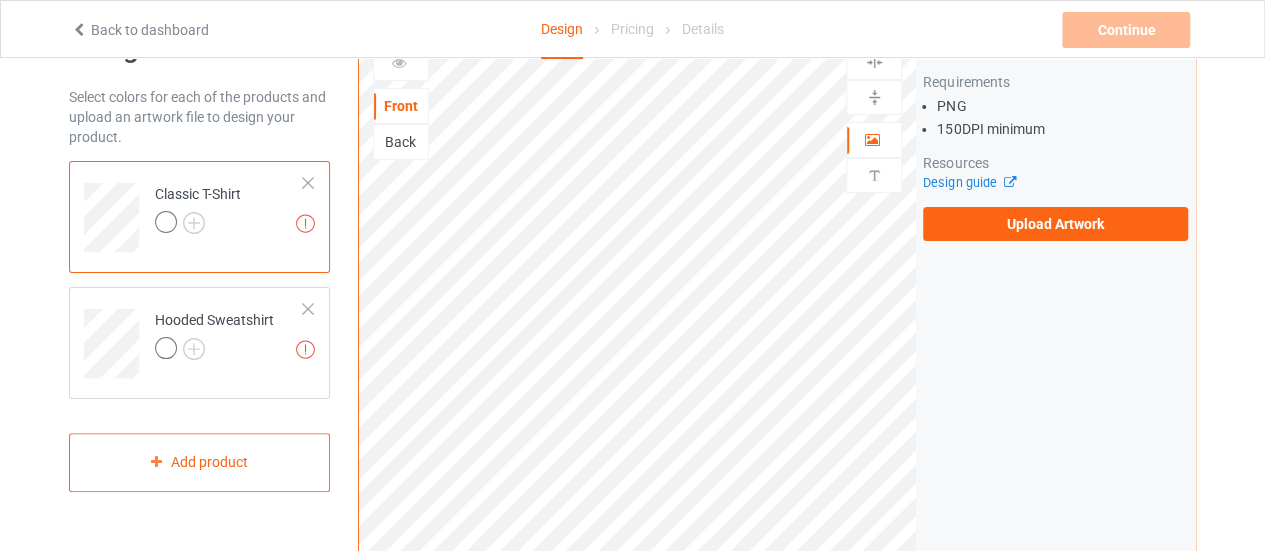 scroll, scrollTop: 69, scrollLeft: 0, axis: vertical 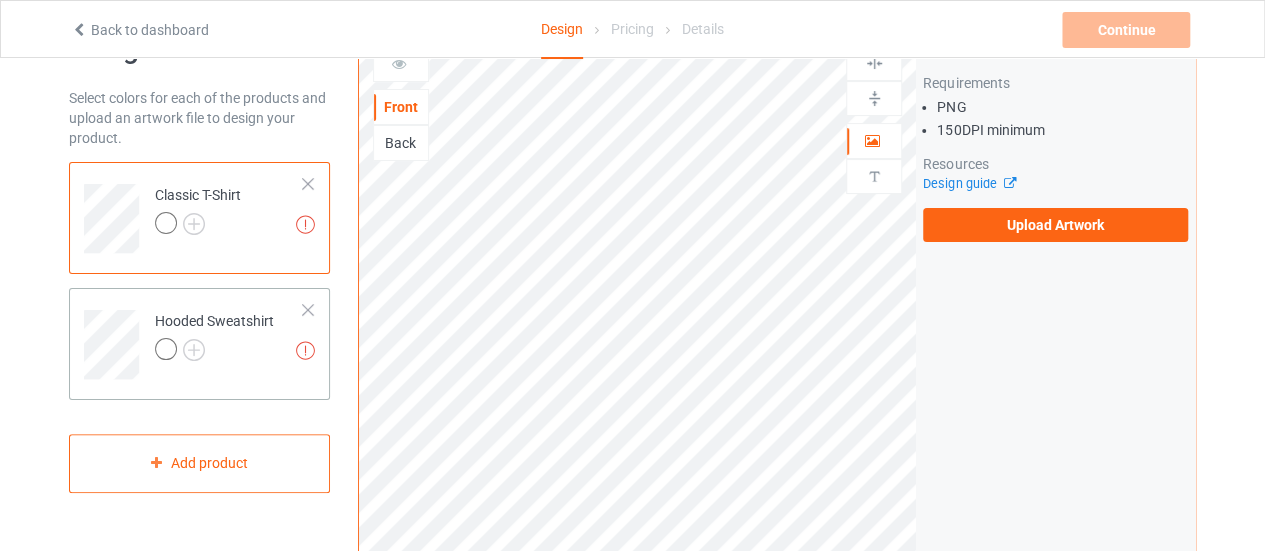 click at bounding box center [214, 352] 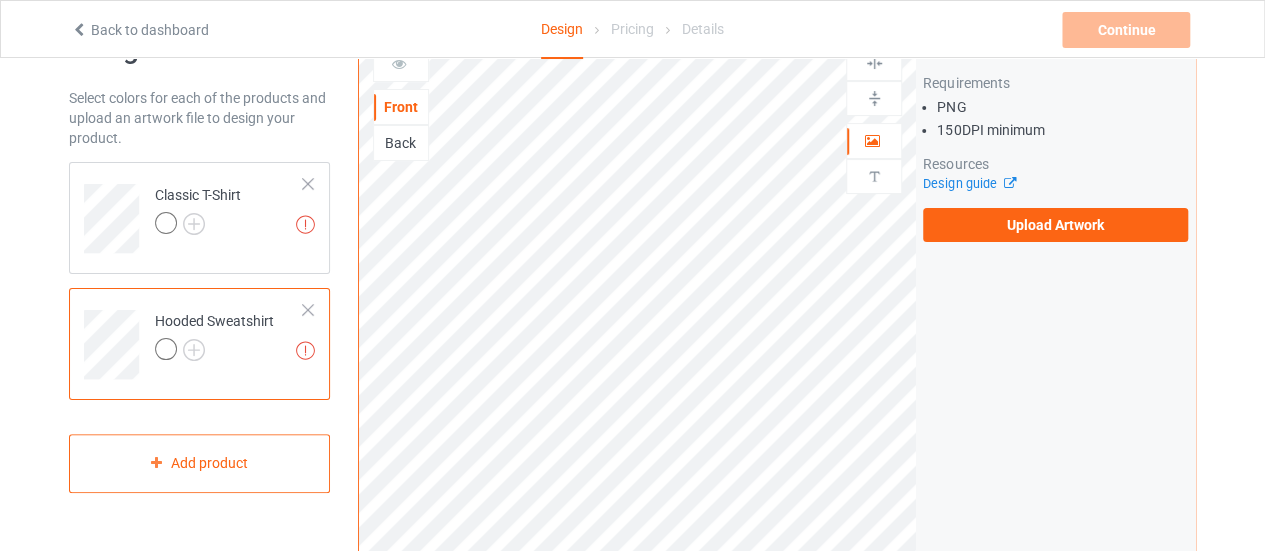 click on "Back" at bounding box center (401, 143) 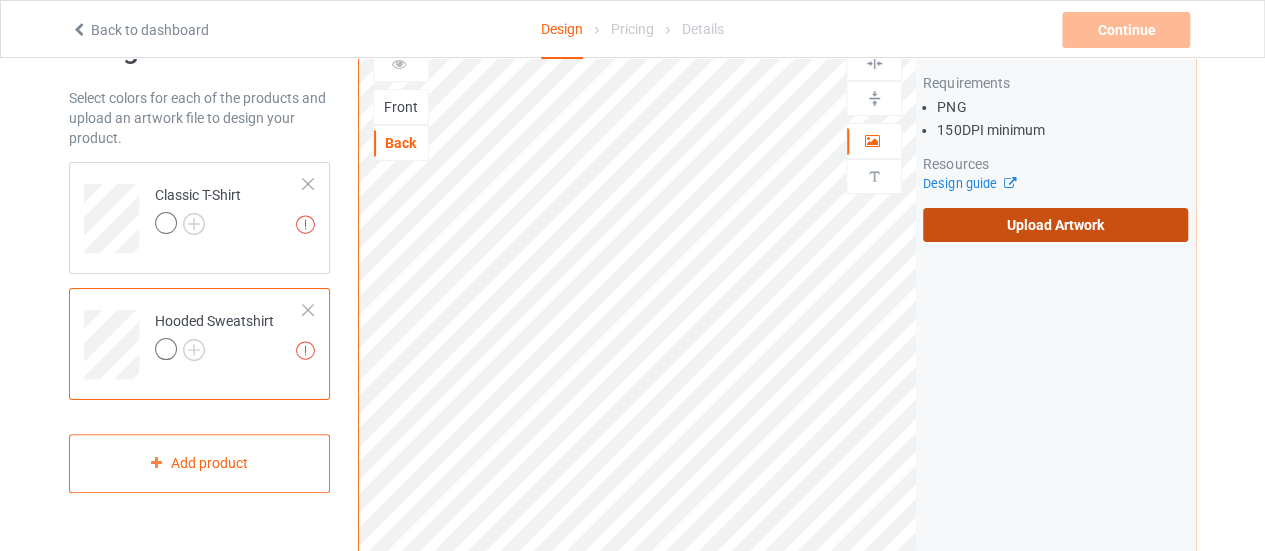 click on "Upload Artwork" at bounding box center (1055, 225) 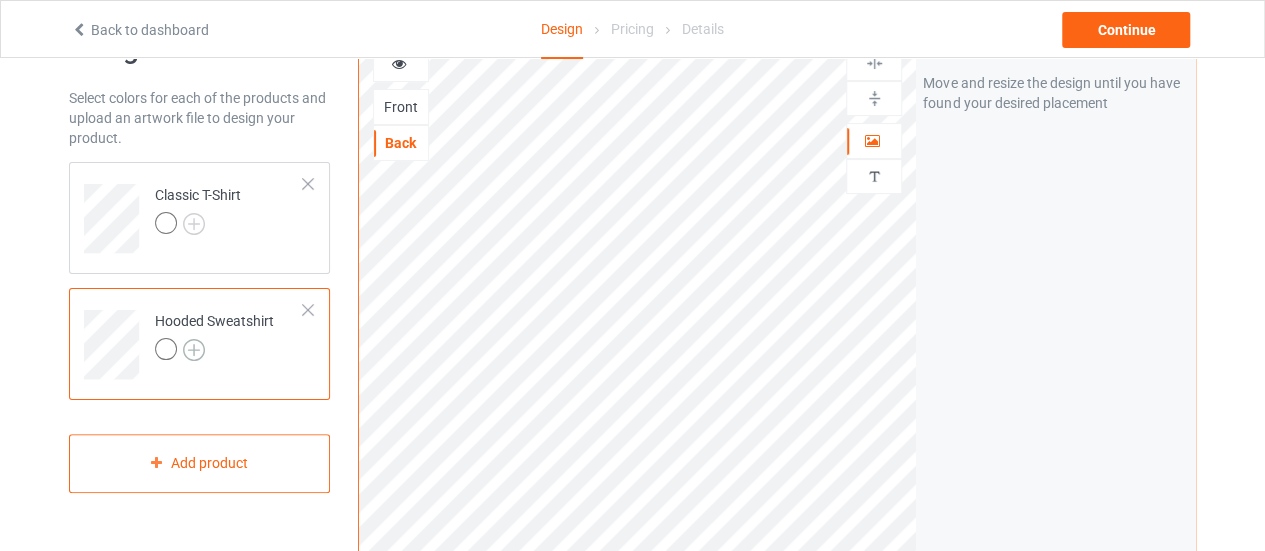 click at bounding box center (194, 350) 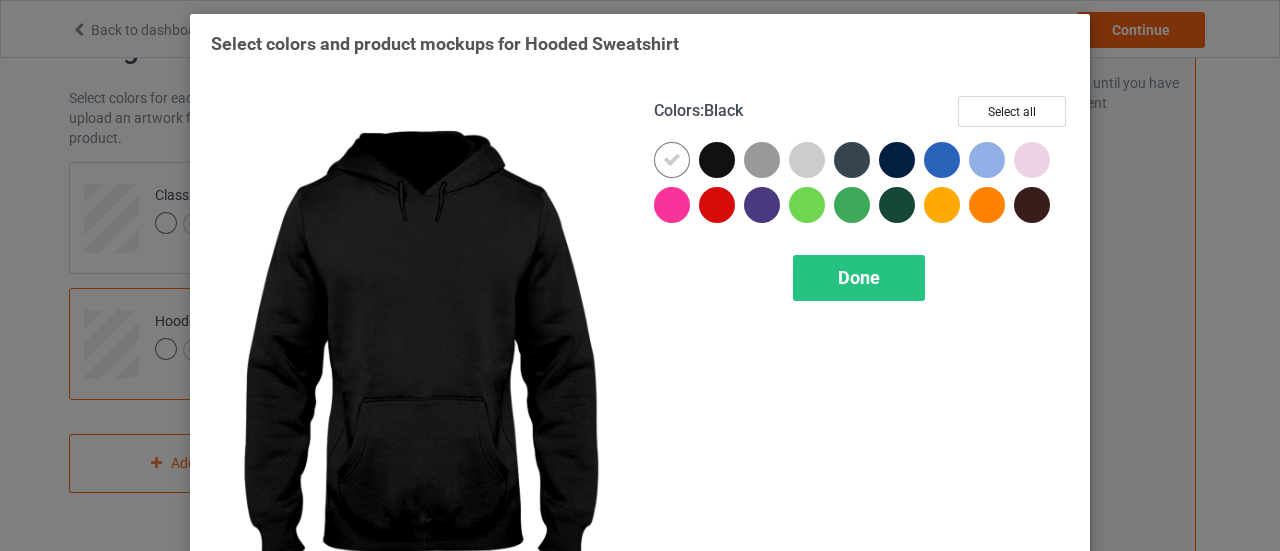 click at bounding box center [717, 160] 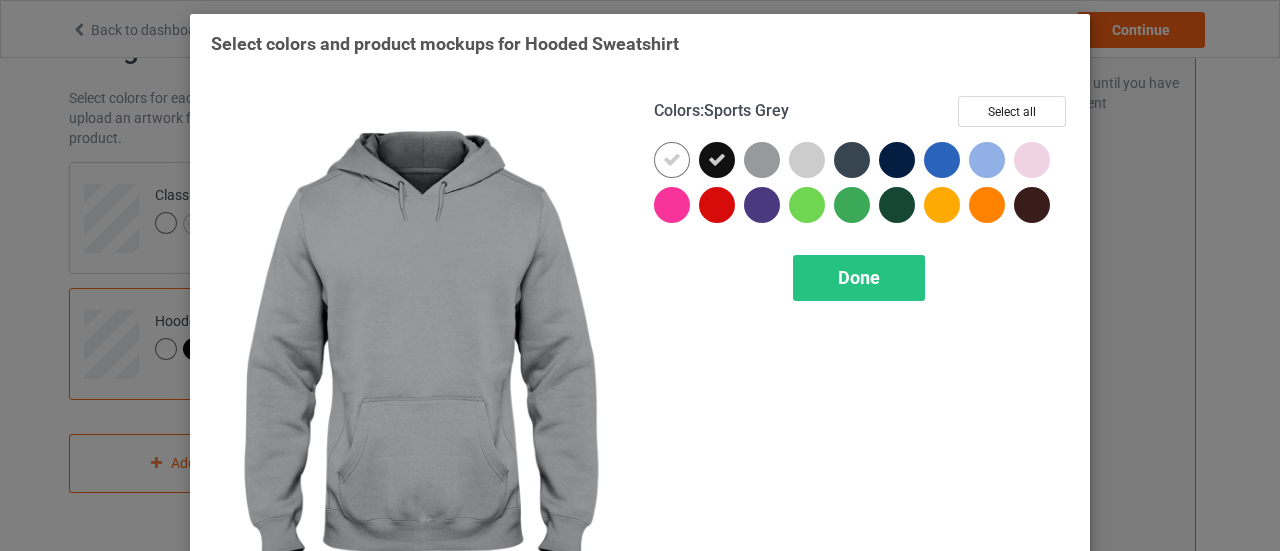 click at bounding box center (762, 160) 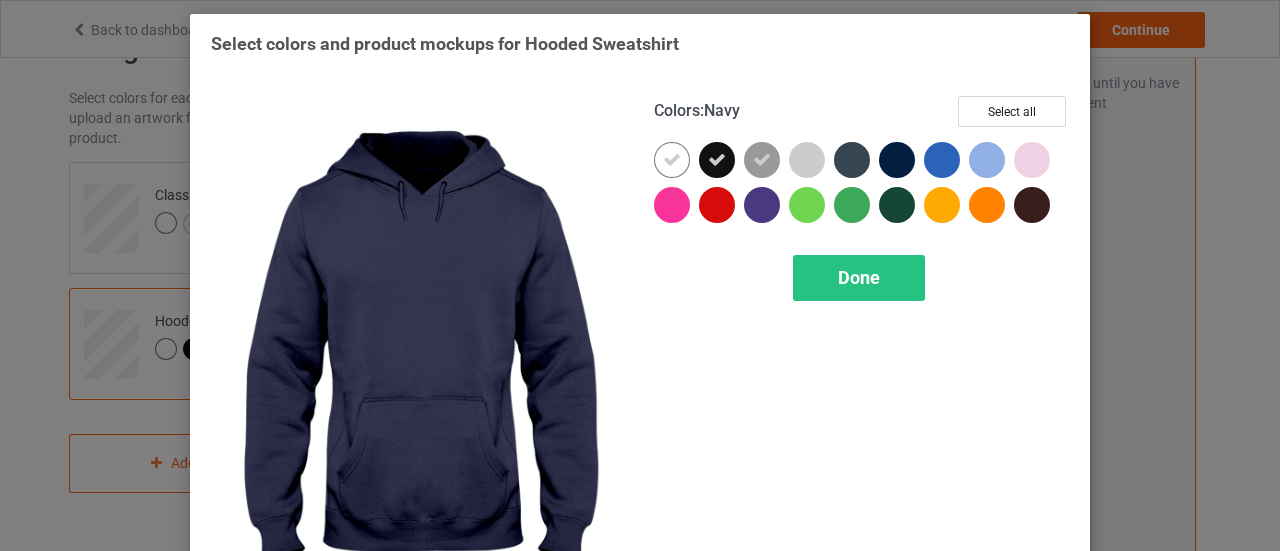 click at bounding box center (897, 160) 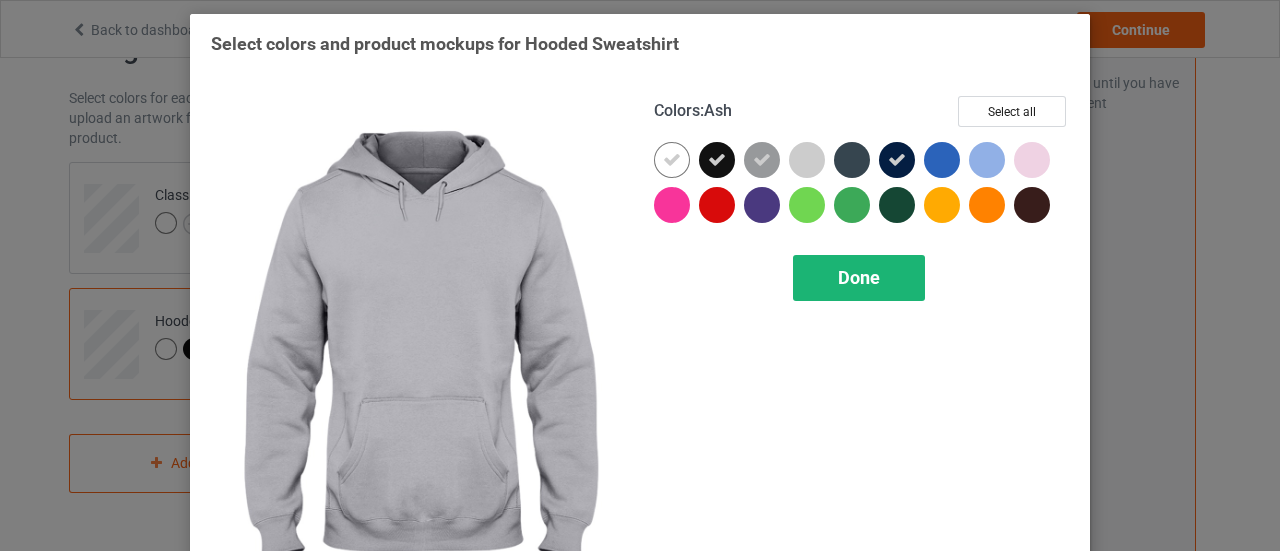 click on "Done" at bounding box center [859, 278] 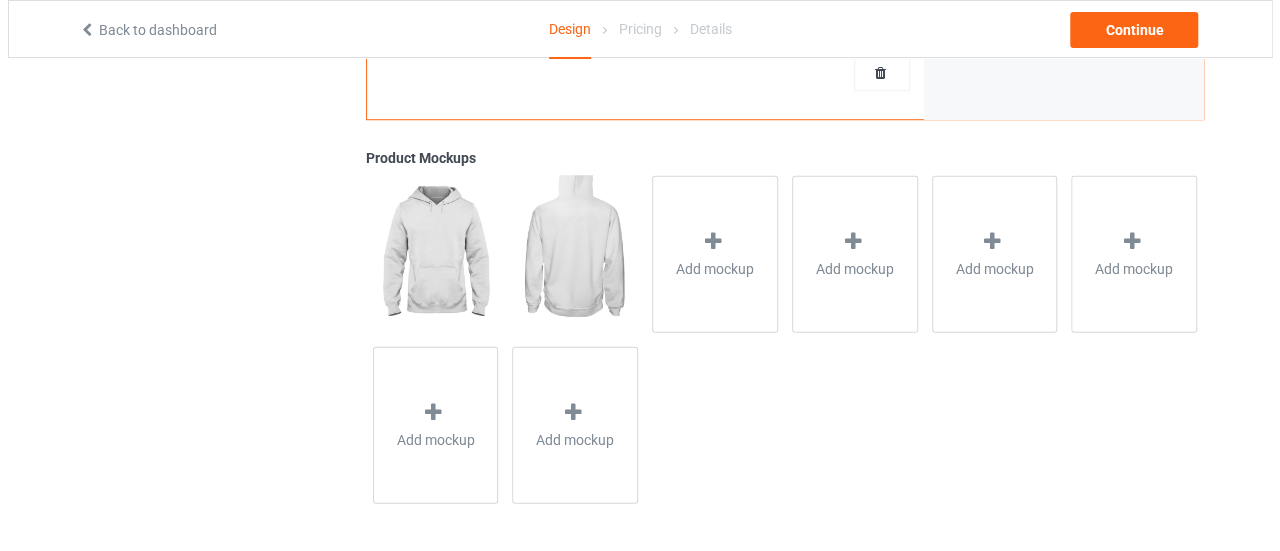 scroll, scrollTop: 675, scrollLeft: 0, axis: vertical 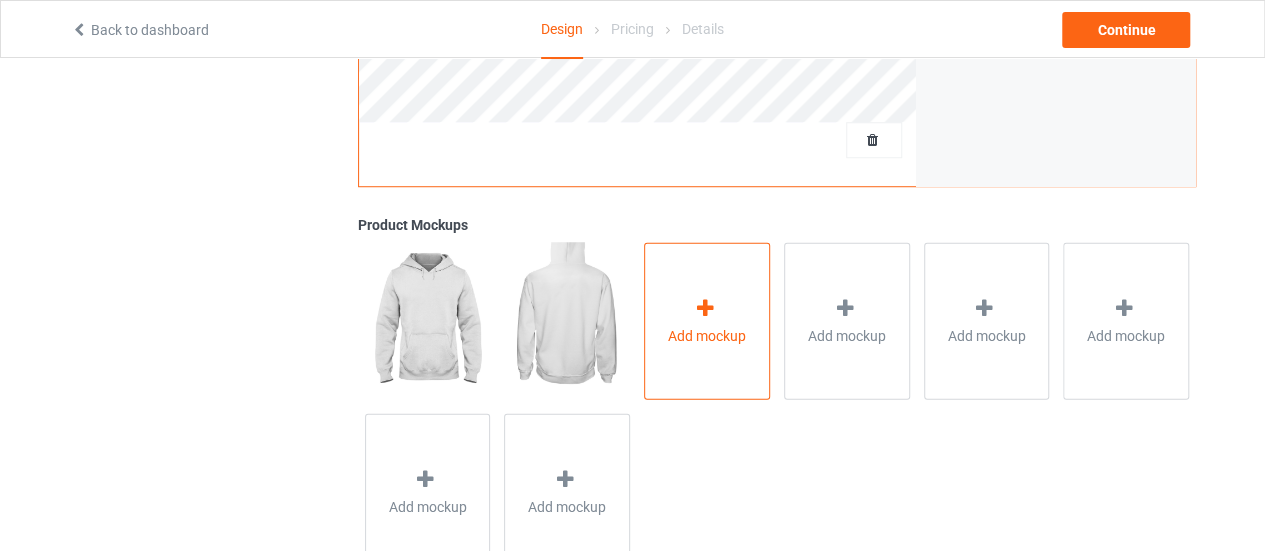 click at bounding box center [705, 307] 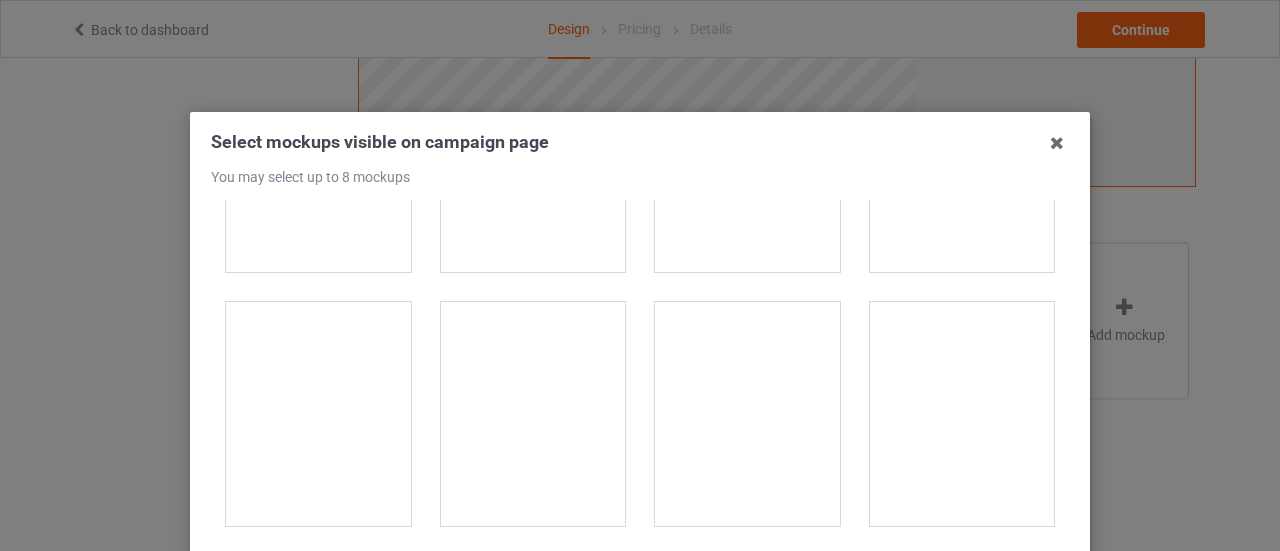 scroll, scrollTop: 2945, scrollLeft: 0, axis: vertical 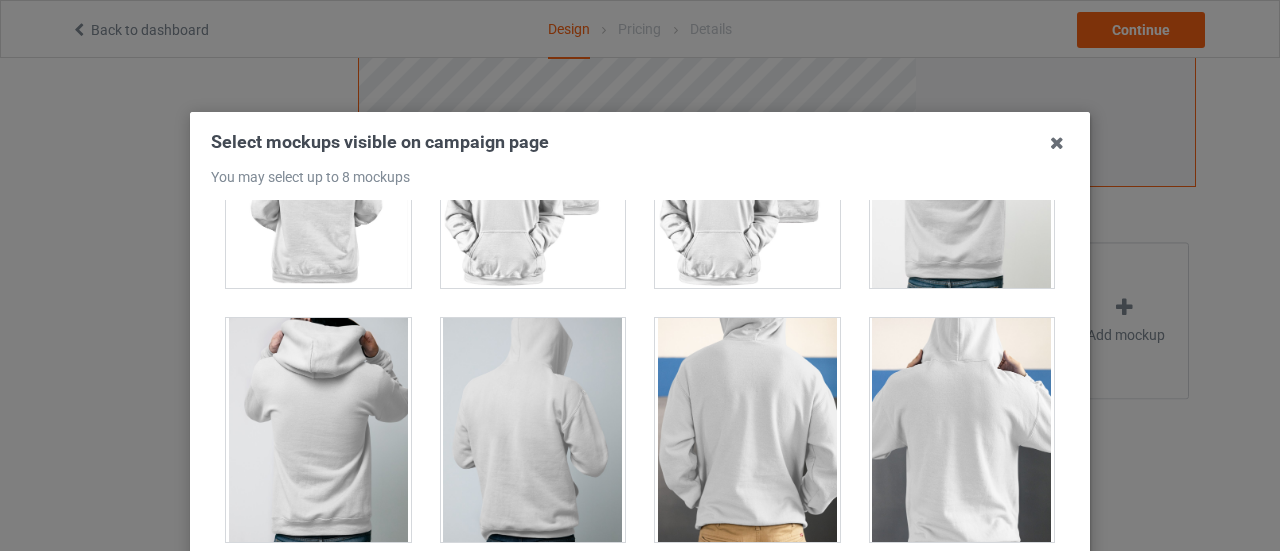 click at bounding box center (533, 430) 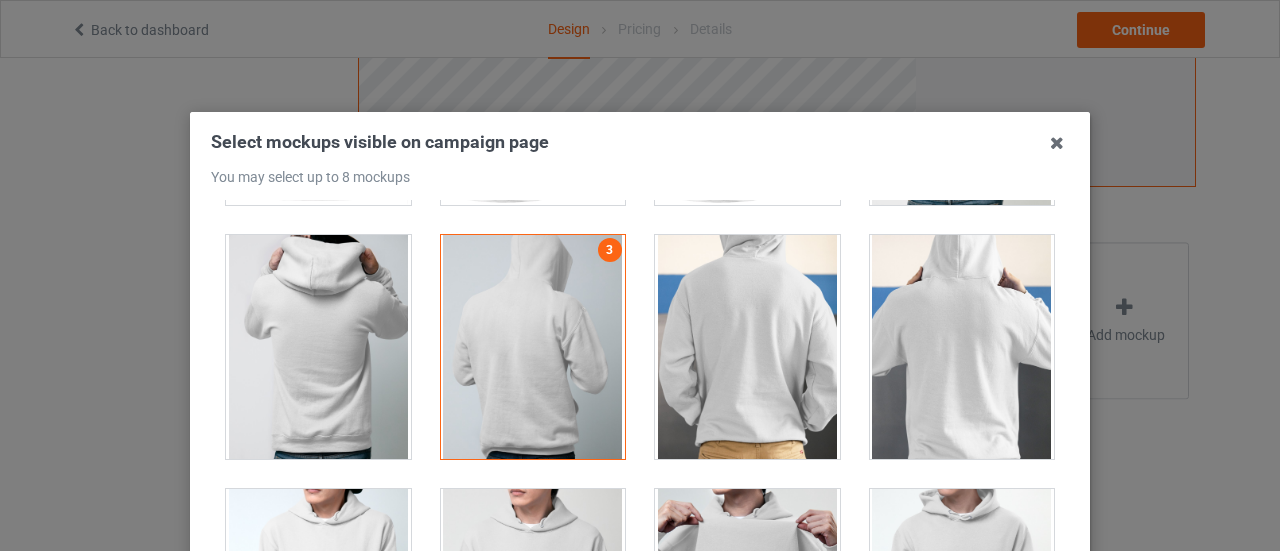 scroll, scrollTop: 3027, scrollLeft: 0, axis: vertical 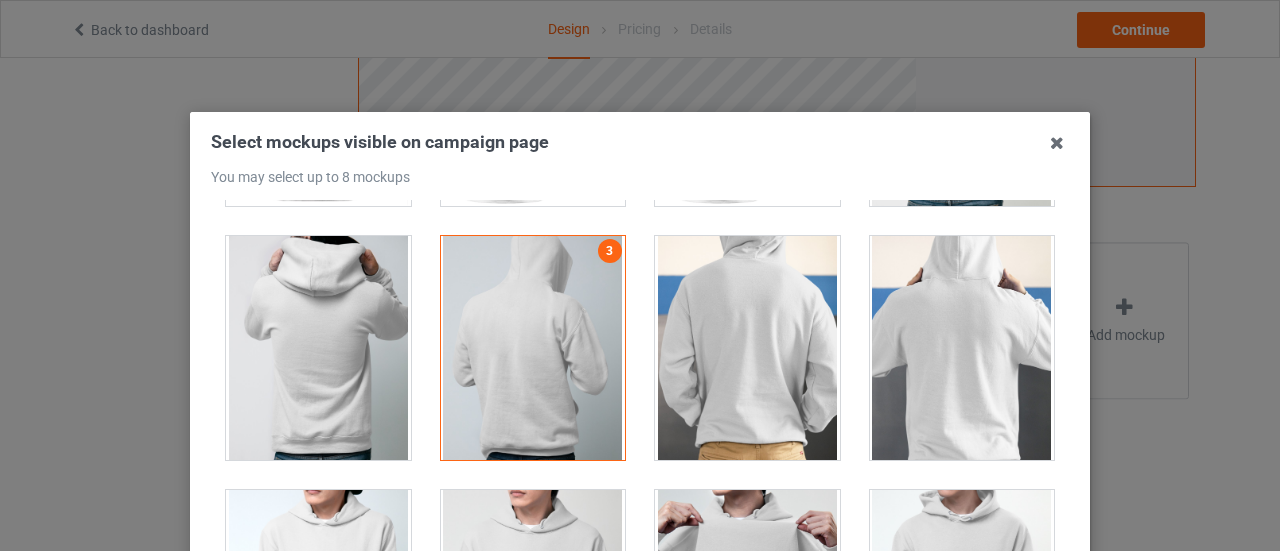 click at bounding box center (318, 348) 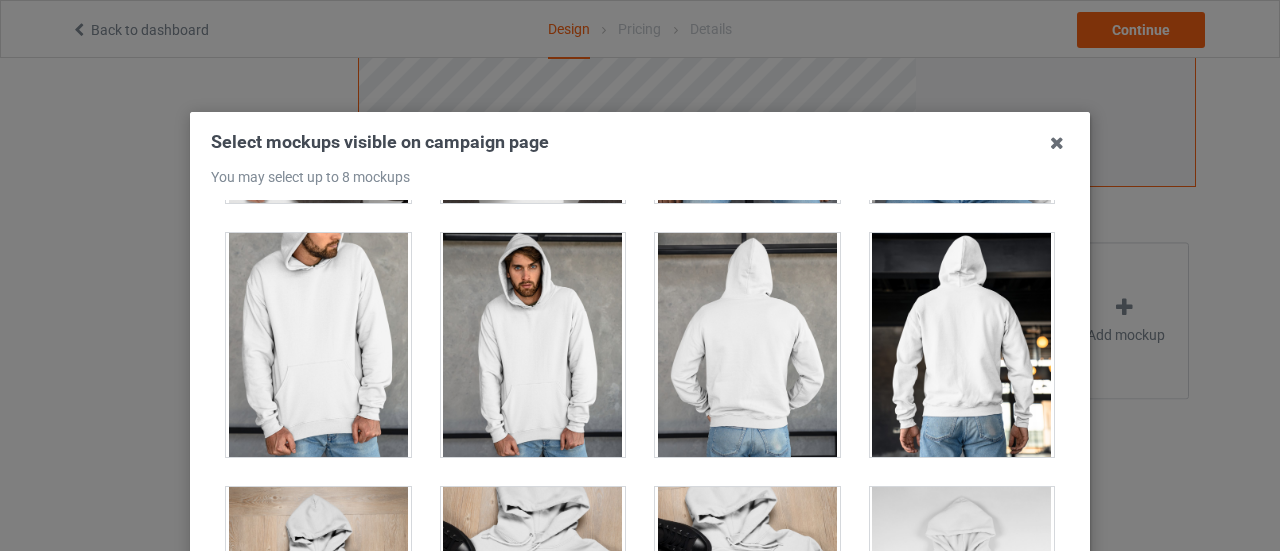 scroll, scrollTop: 8338, scrollLeft: 0, axis: vertical 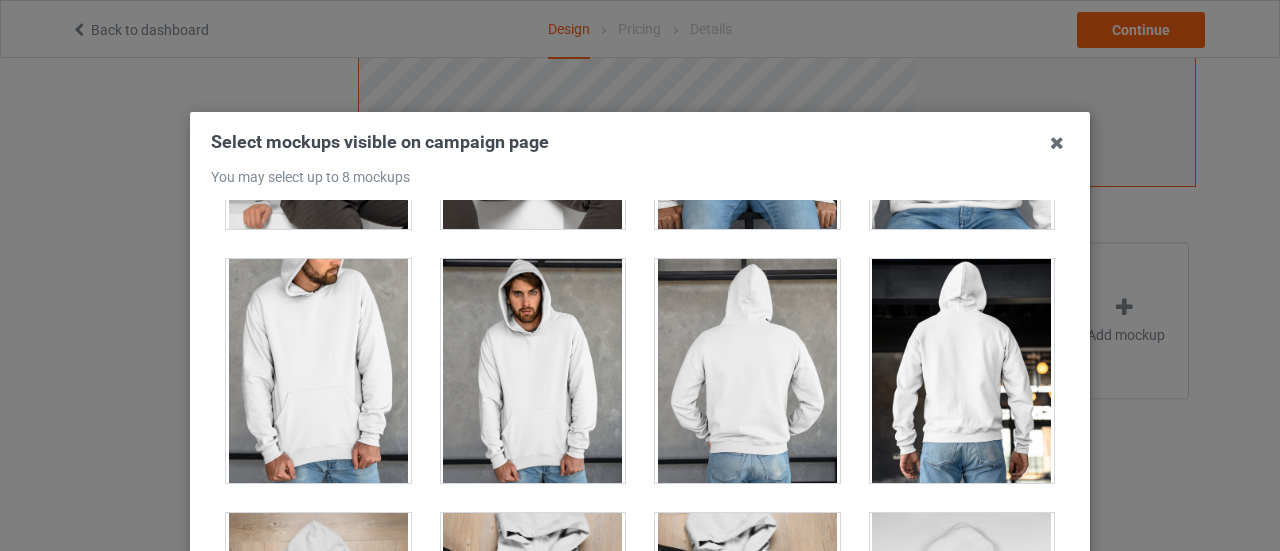 click at bounding box center [962, 371] 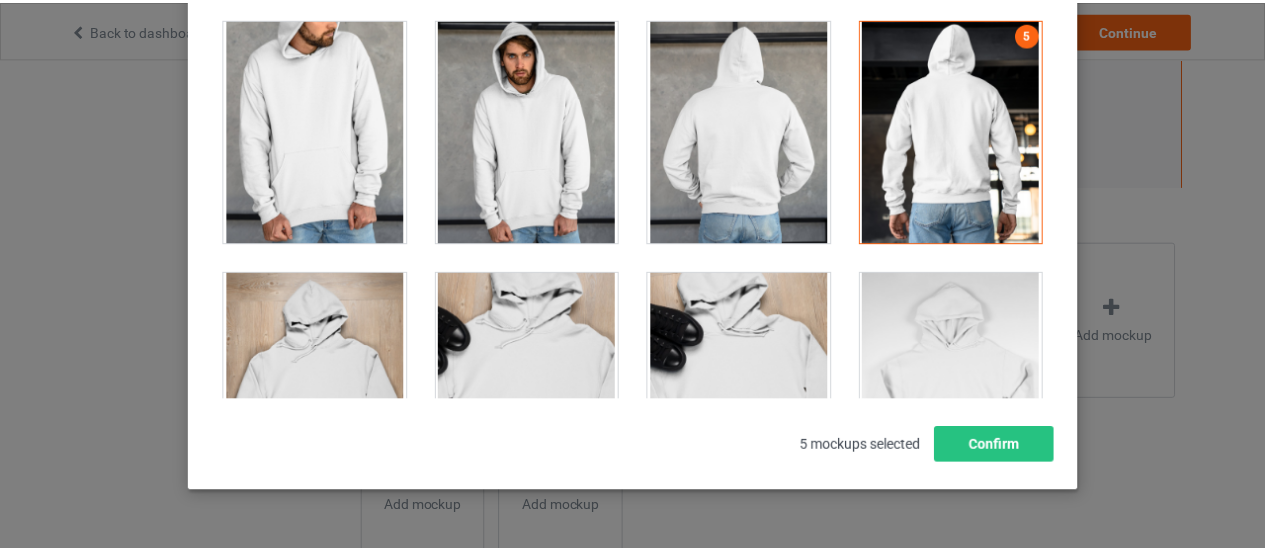 scroll, scrollTop: 293, scrollLeft: 0, axis: vertical 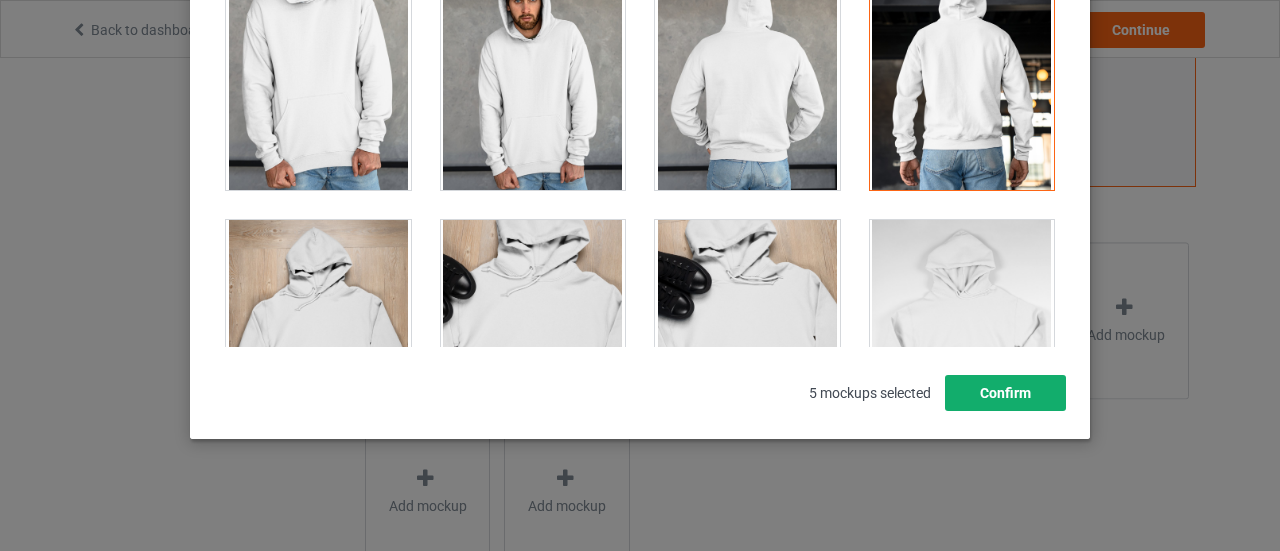 click on "Confirm" at bounding box center (1005, 393) 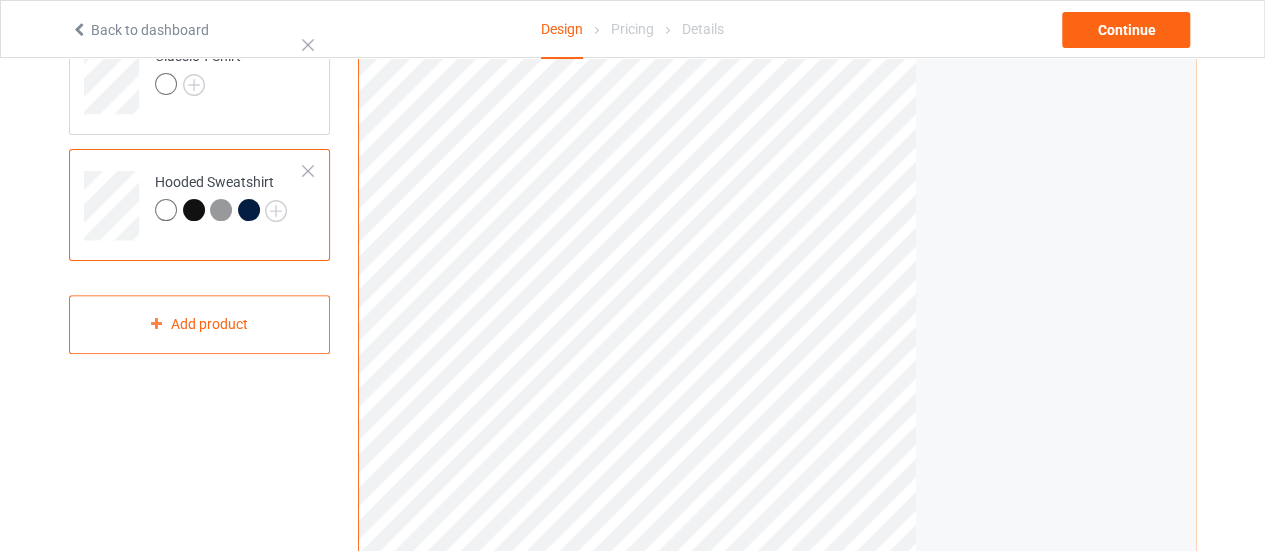 scroll, scrollTop: 207, scrollLeft: 0, axis: vertical 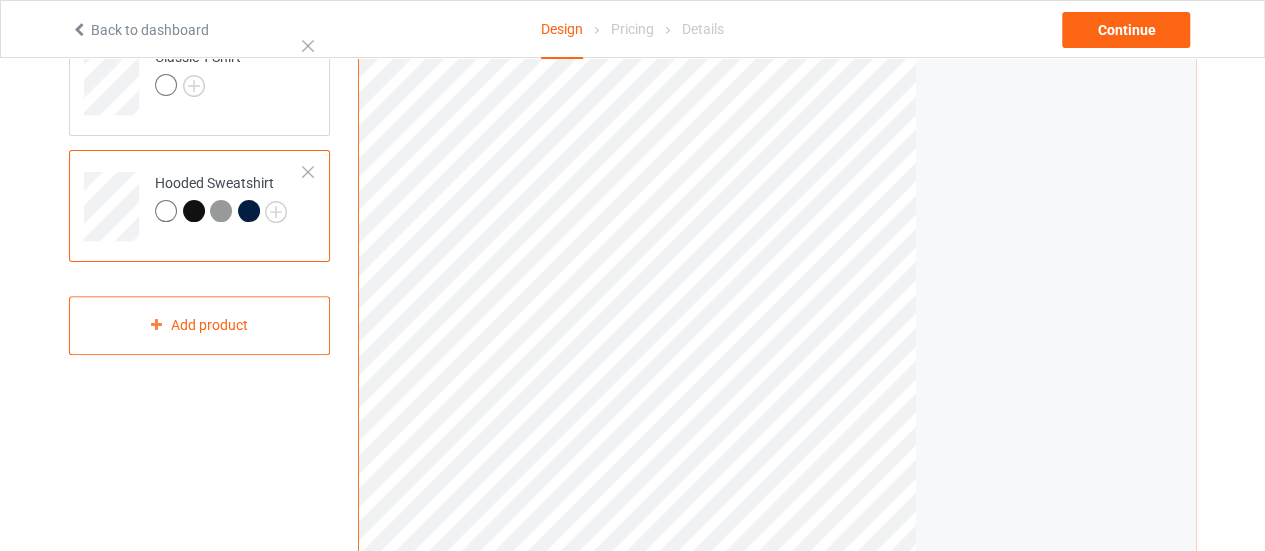 click at bounding box center [194, 211] 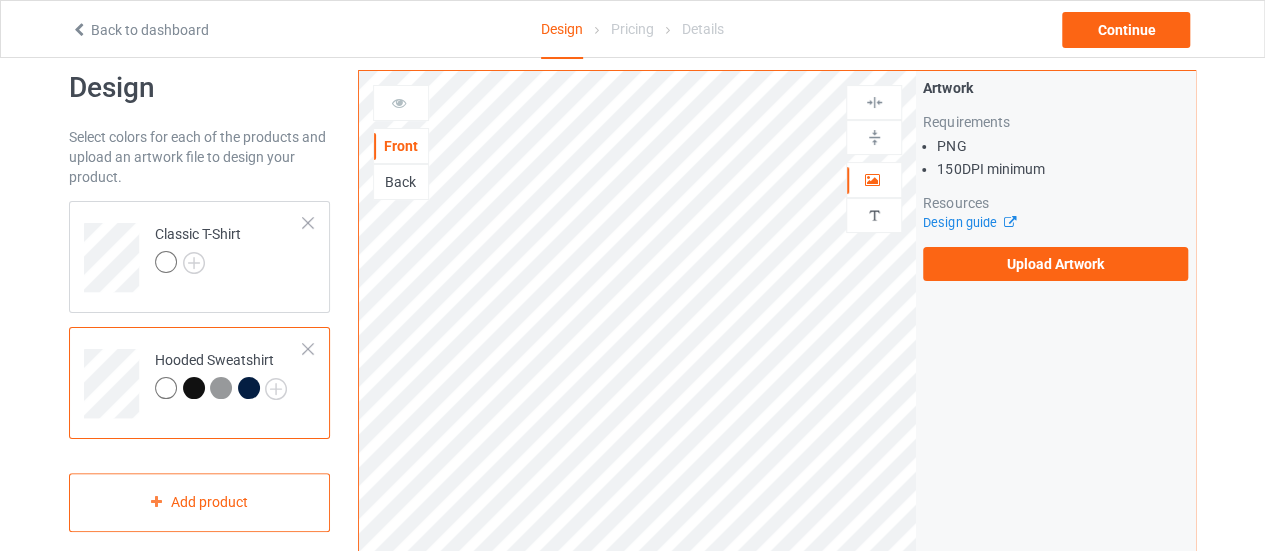 scroll, scrollTop: 29, scrollLeft: 0, axis: vertical 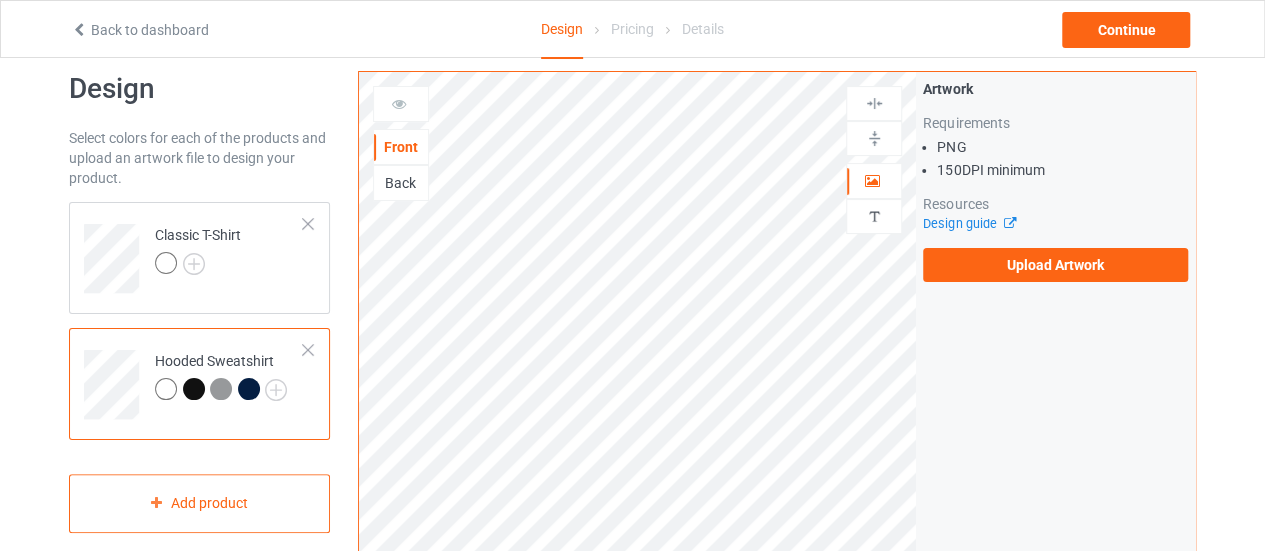 click on "Back" at bounding box center (401, 183) 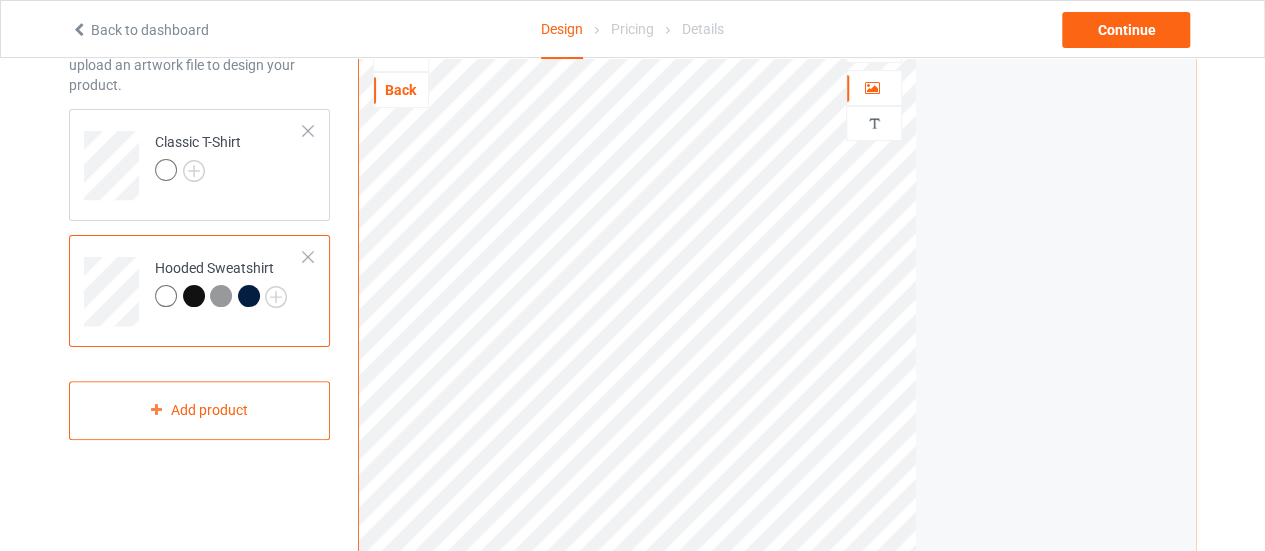 scroll, scrollTop: 0, scrollLeft: 0, axis: both 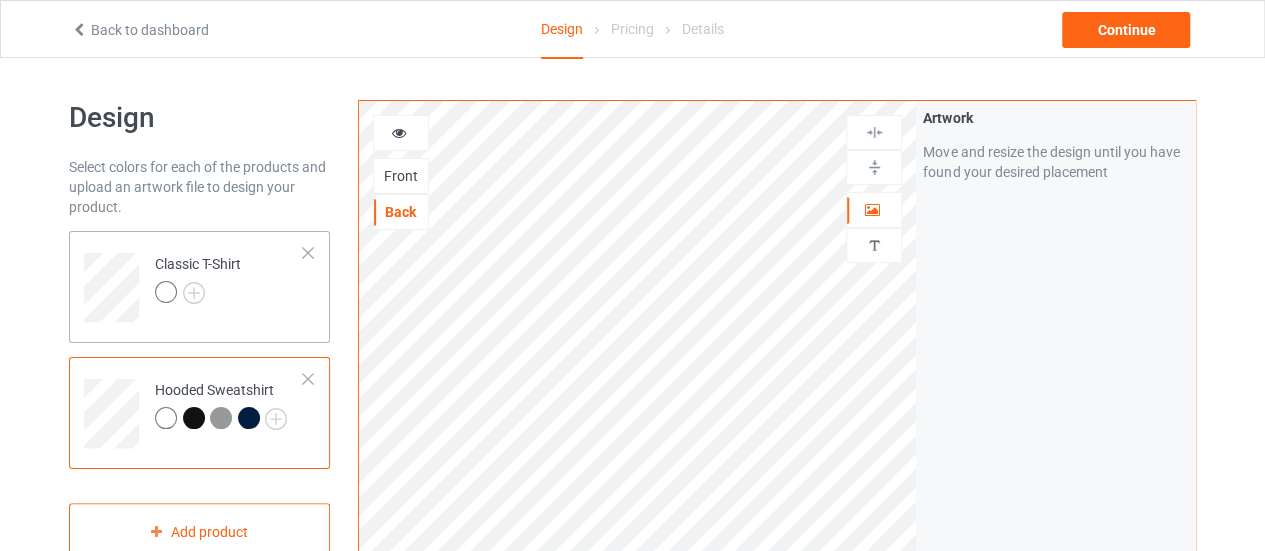 click at bounding box center [308, 253] 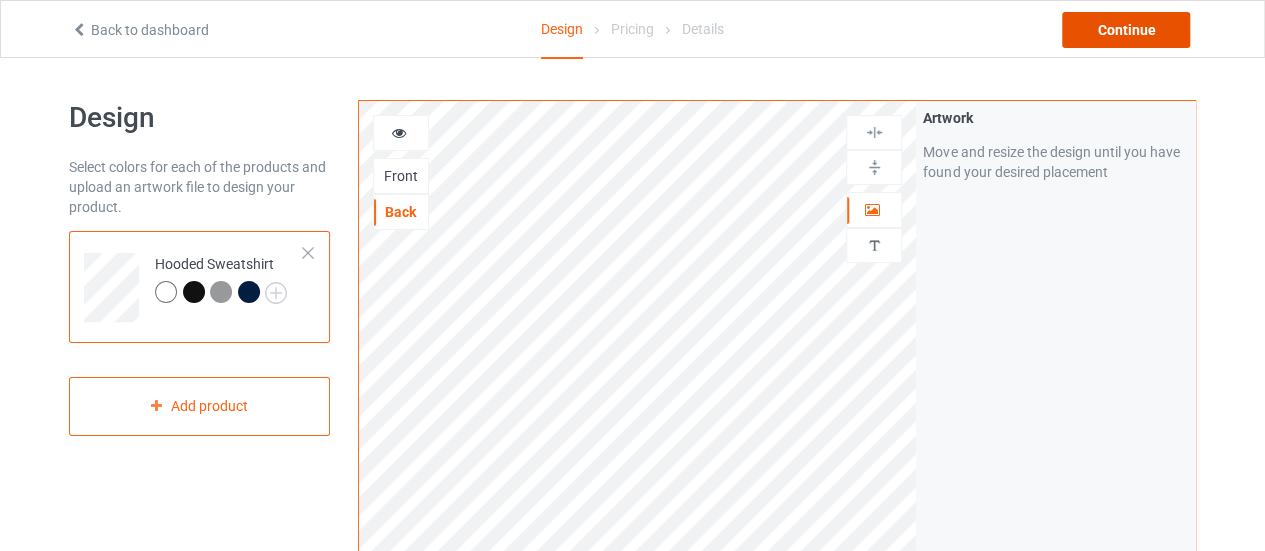 click on "Continue" at bounding box center [1126, 30] 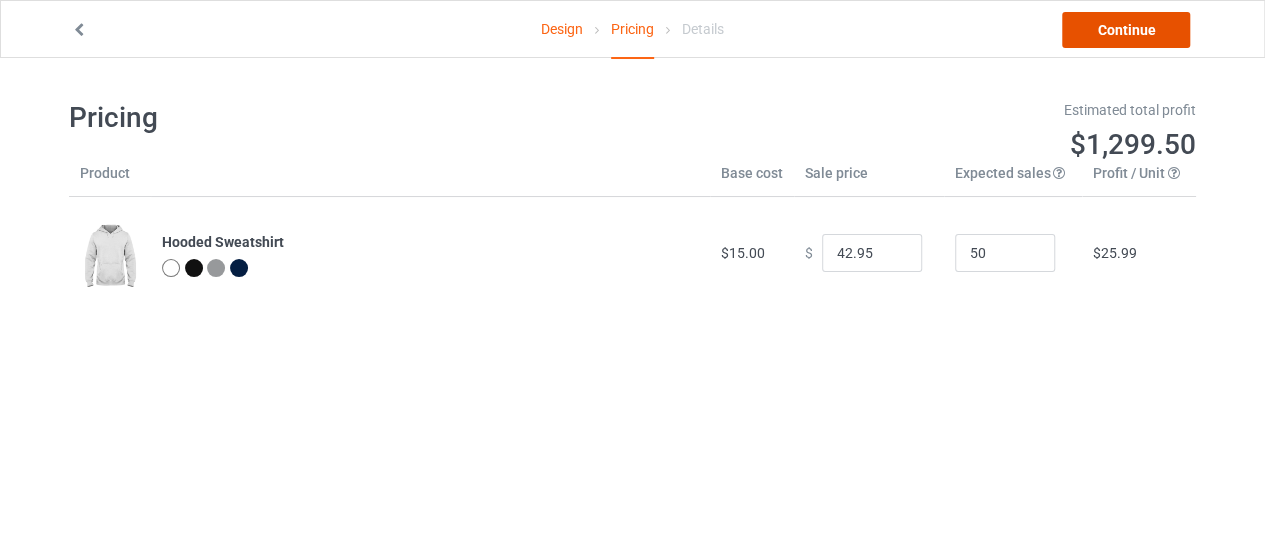 click on "Continue" at bounding box center (1126, 30) 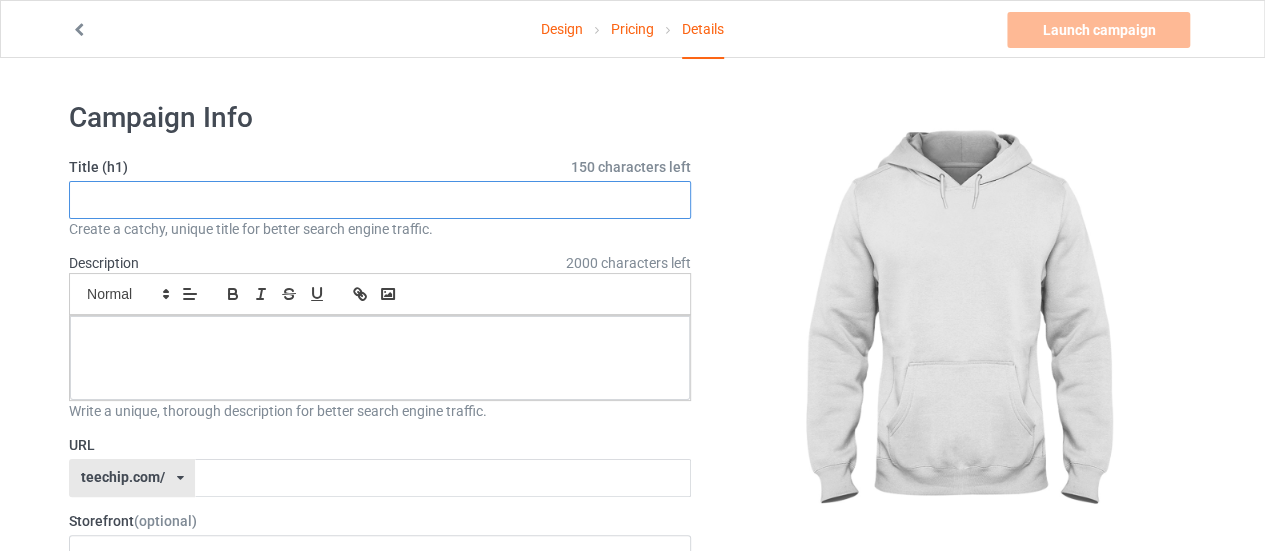 click at bounding box center [380, 200] 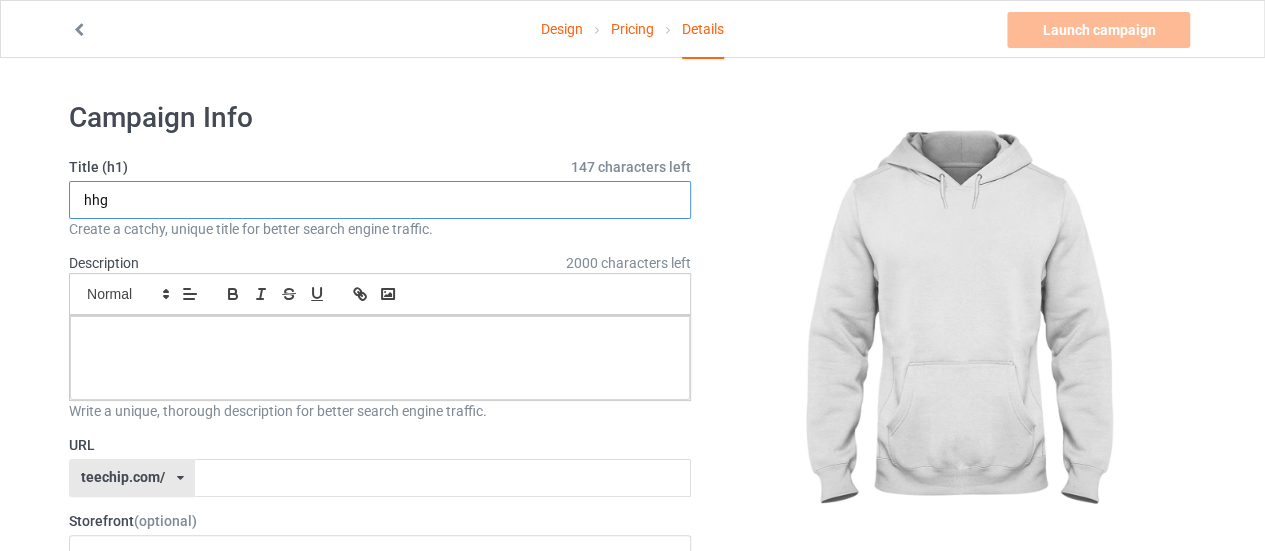 type on "hhg" 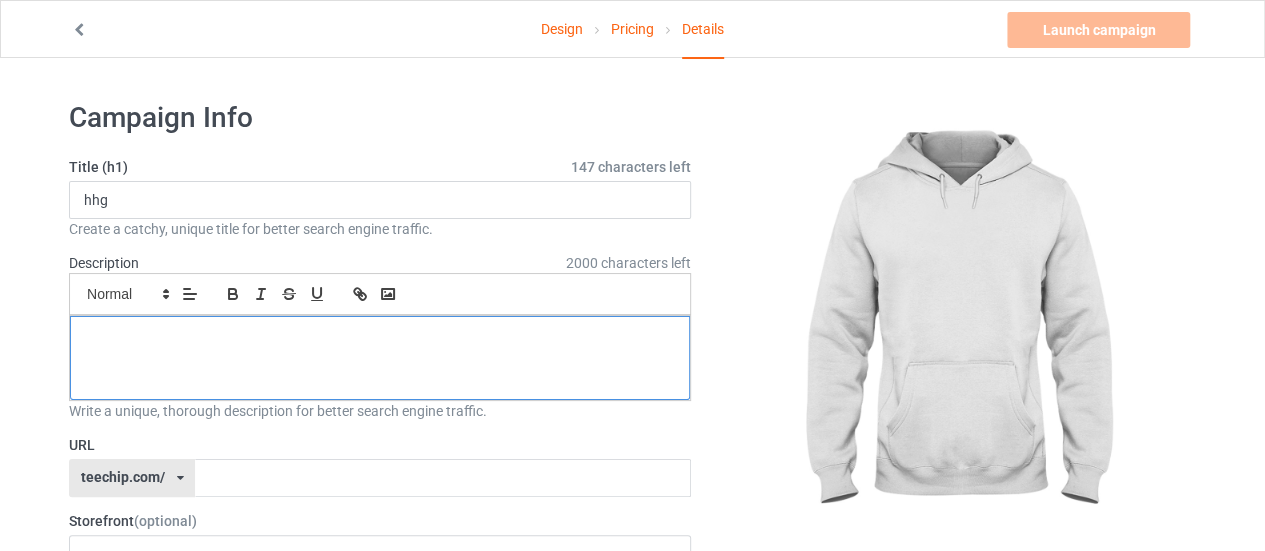 click at bounding box center (380, 358) 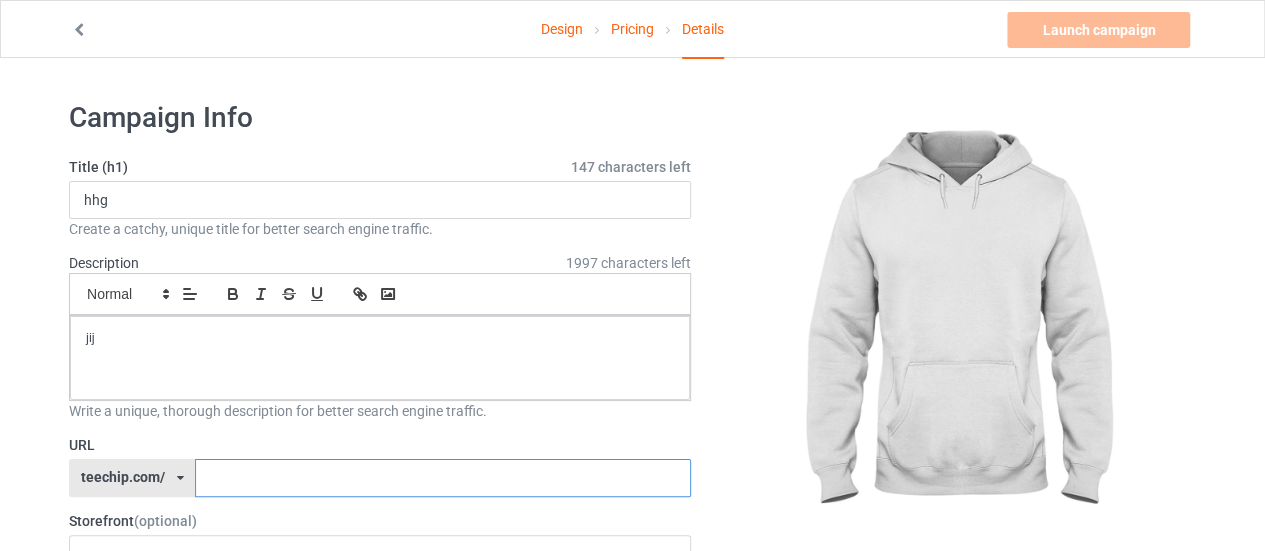 click at bounding box center (442, 478) 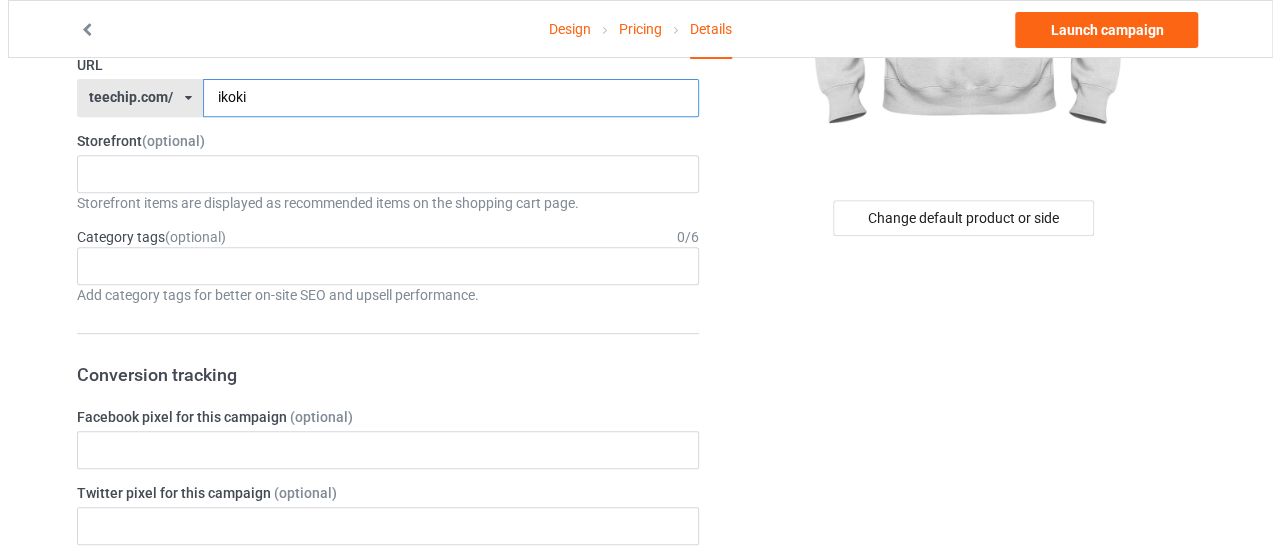 scroll, scrollTop: 0, scrollLeft: 0, axis: both 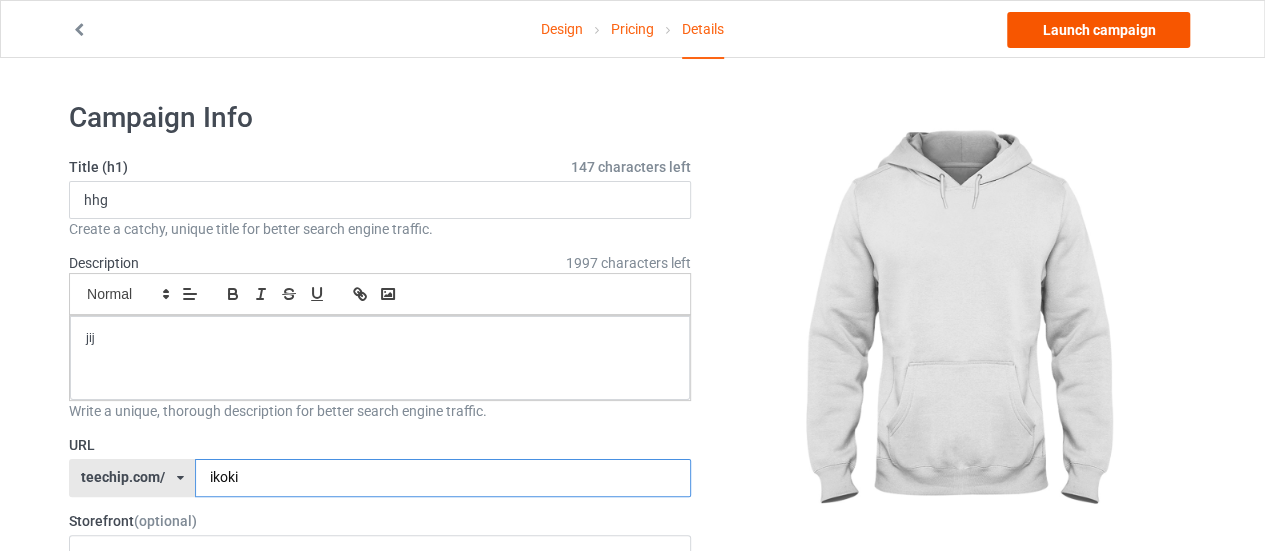 type on "ikoki" 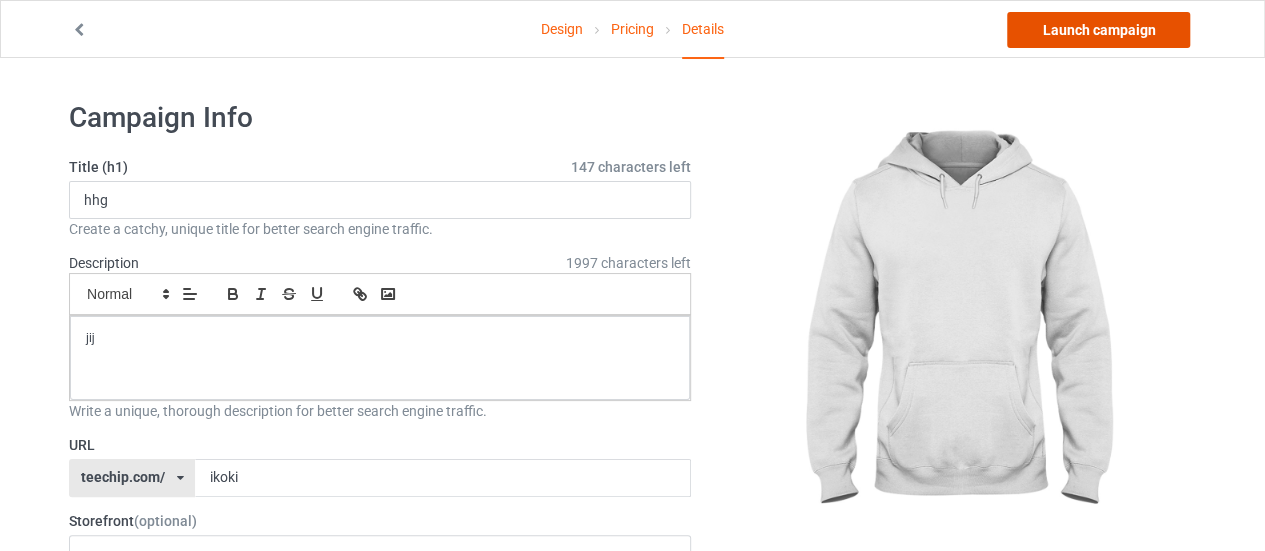 click on "Launch campaign" at bounding box center (1098, 30) 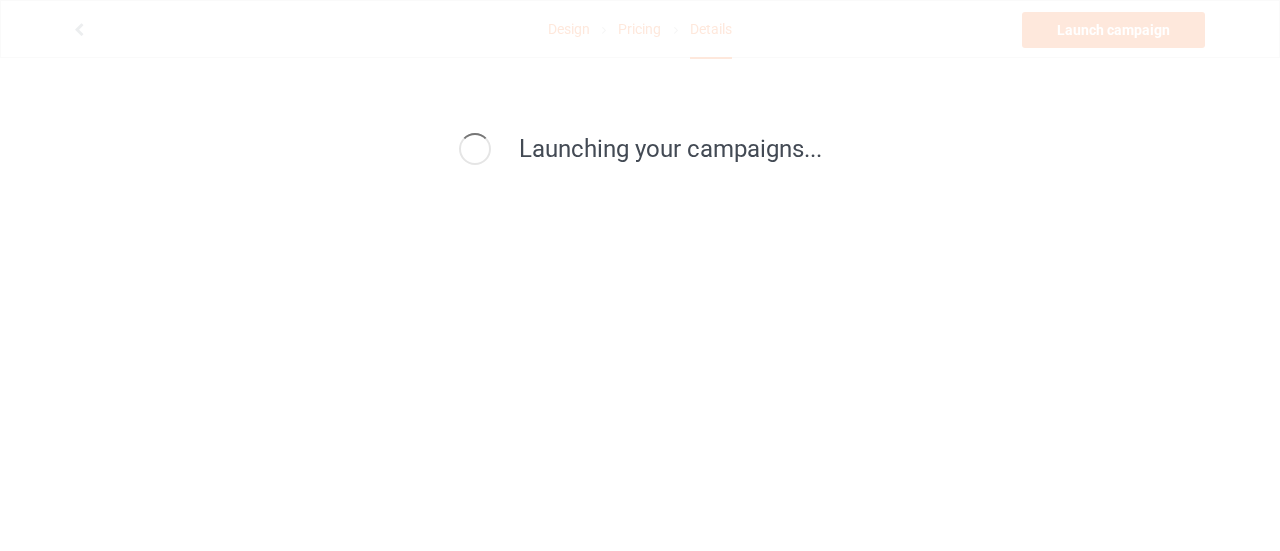 click on "Launching your campaigns..." at bounding box center (640, 275) 